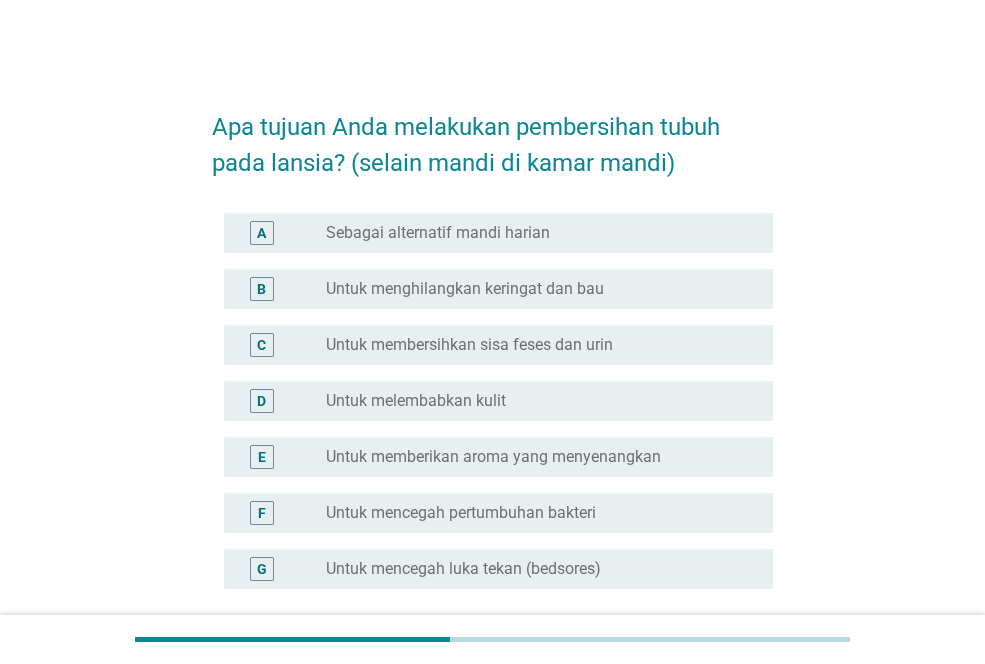scroll, scrollTop: 0, scrollLeft: 0, axis: both 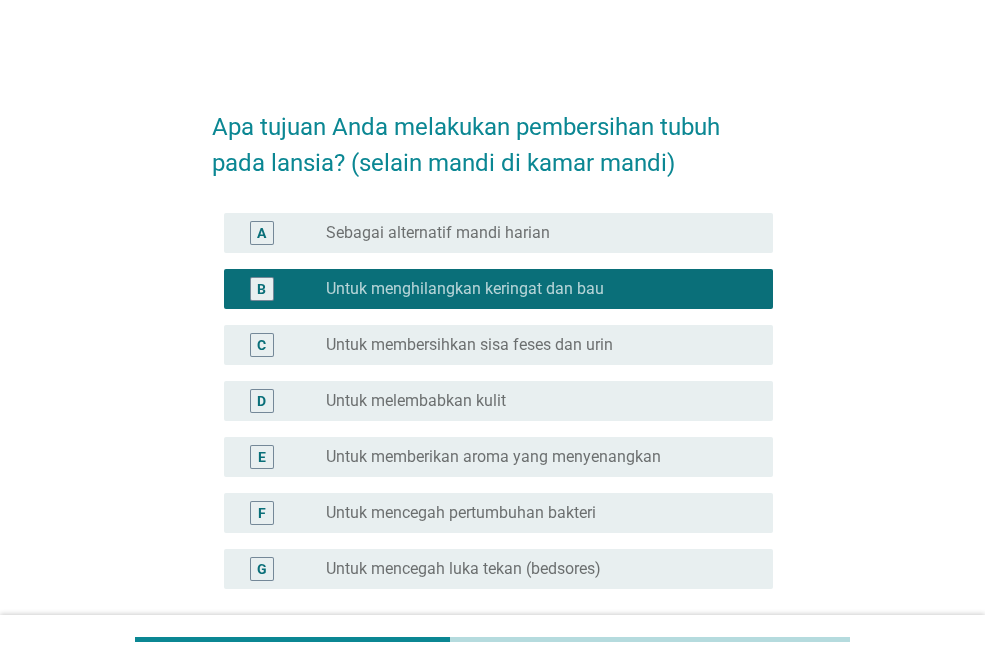 click on "Untuk membersihkan sisa feses dan urin" at bounding box center [469, 345] 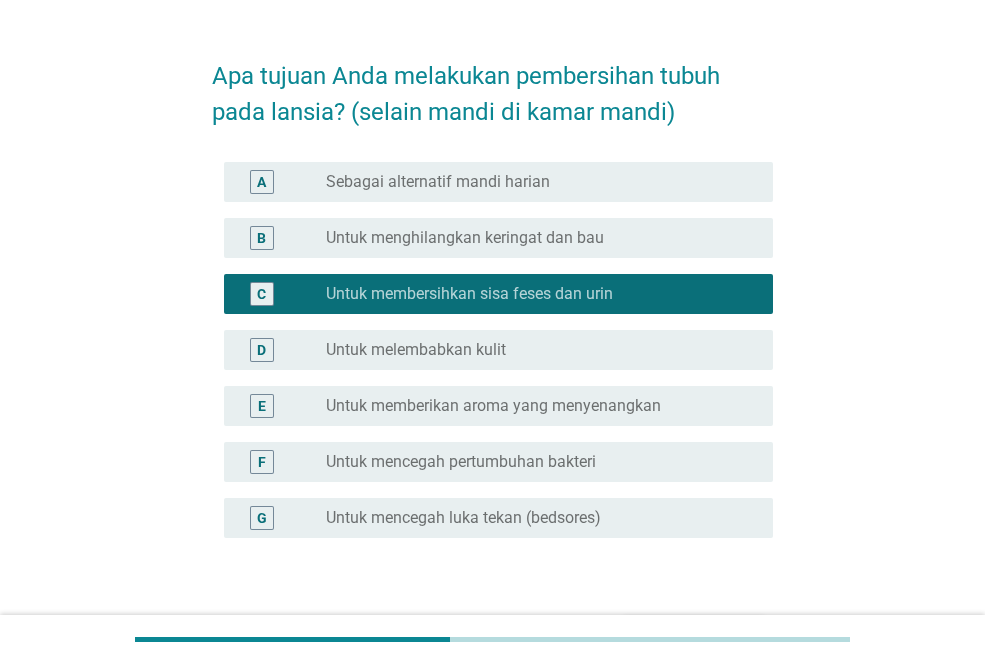 scroll, scrollTop: 100, scrollLeft: 0, axis: vertical 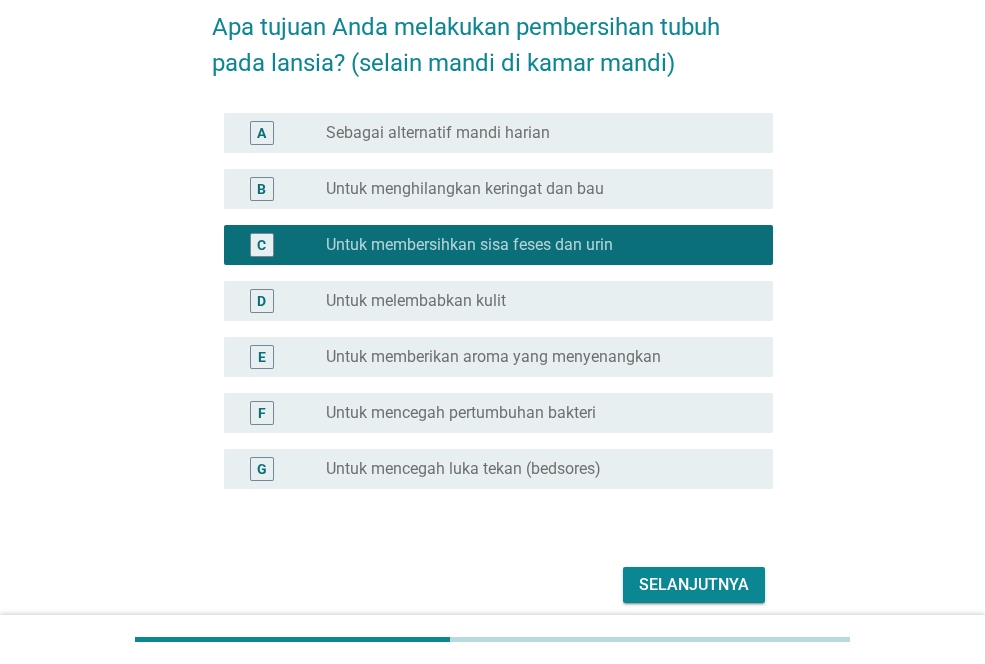 click on "Untuk memberikan aroma yang menyenangkan" at bounding box center [493, 357] 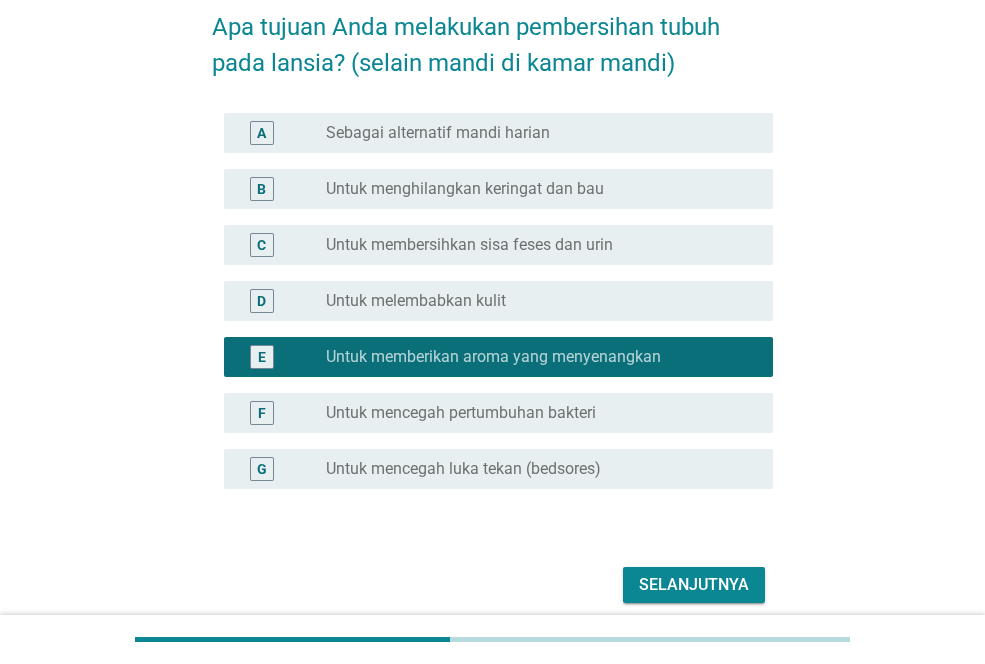click on "Selanjutnya" at bounding box center (694, 585) 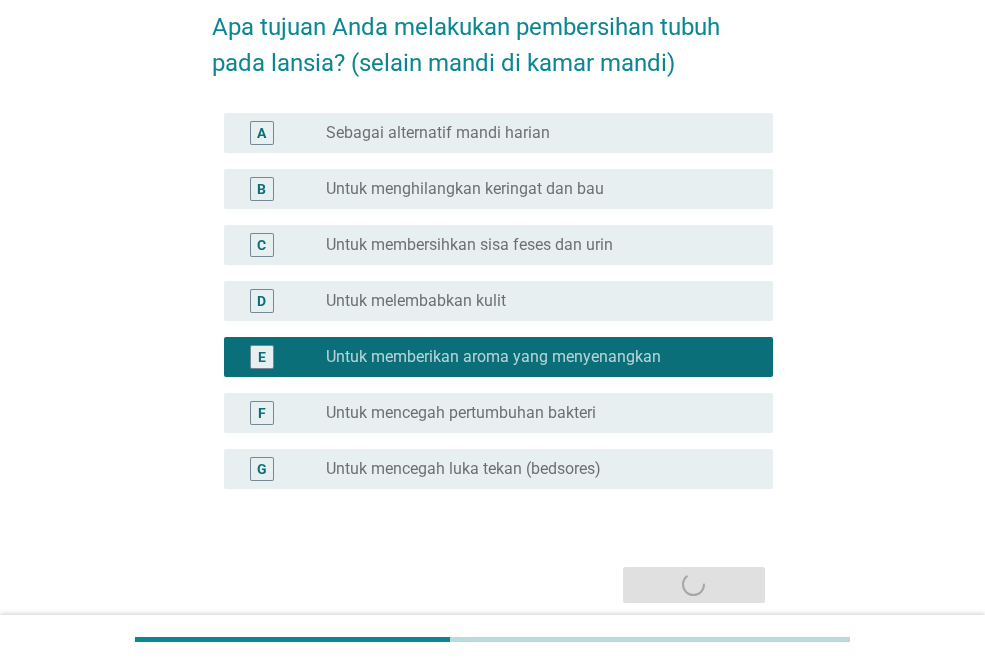 scroll, scrollTop: 0, scrollLeft: 0, axis: both 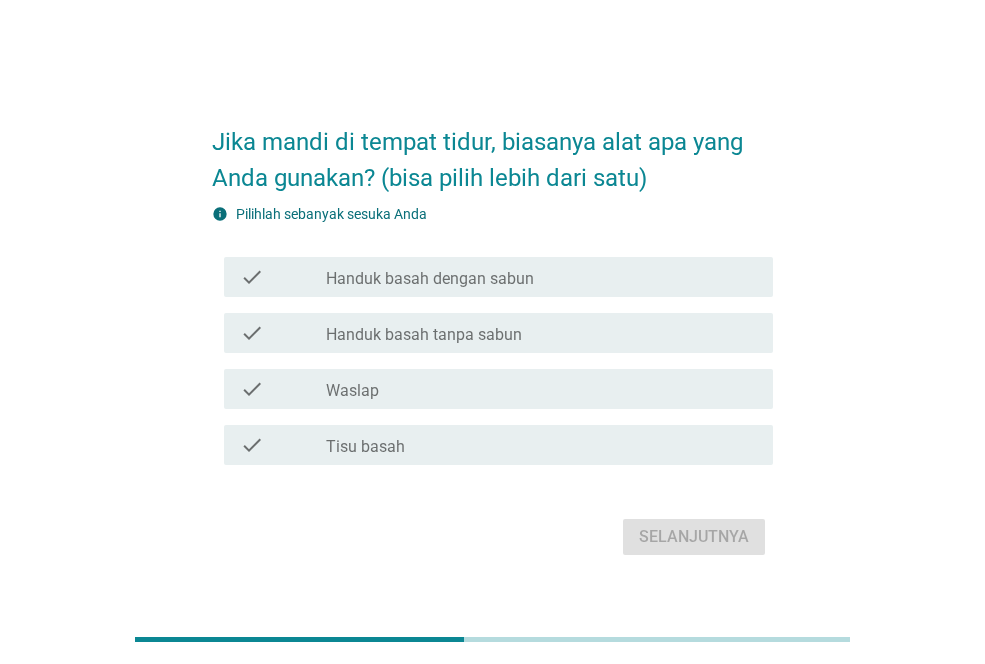 click on "check     check_box_outline_blank [ITEM]" at bounding box center [498, 389] 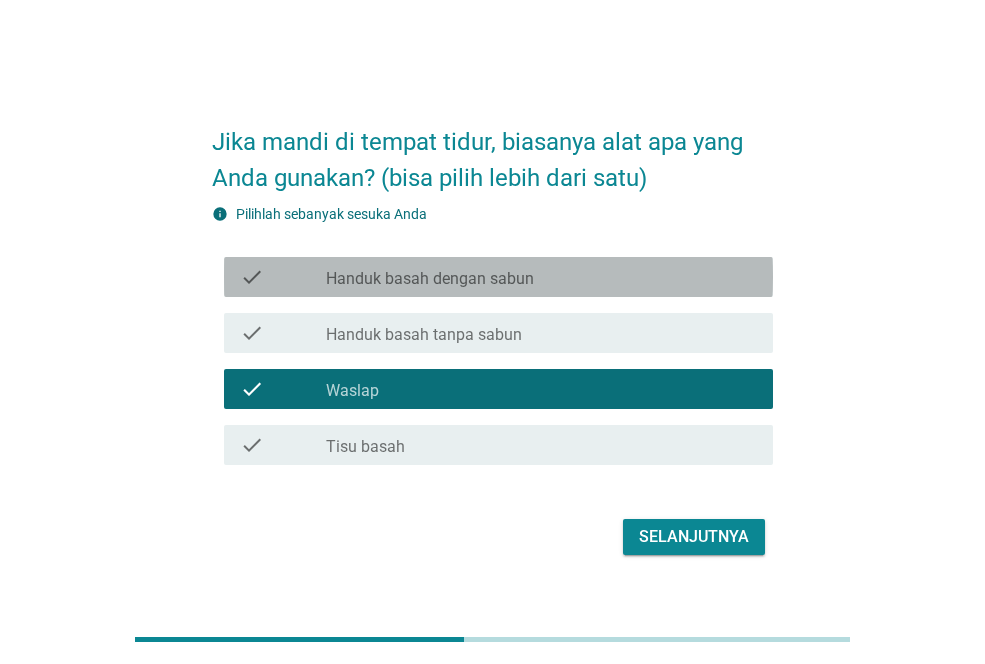 click on "Handuk basah dengan sabun" at bounding box center [430, 279] 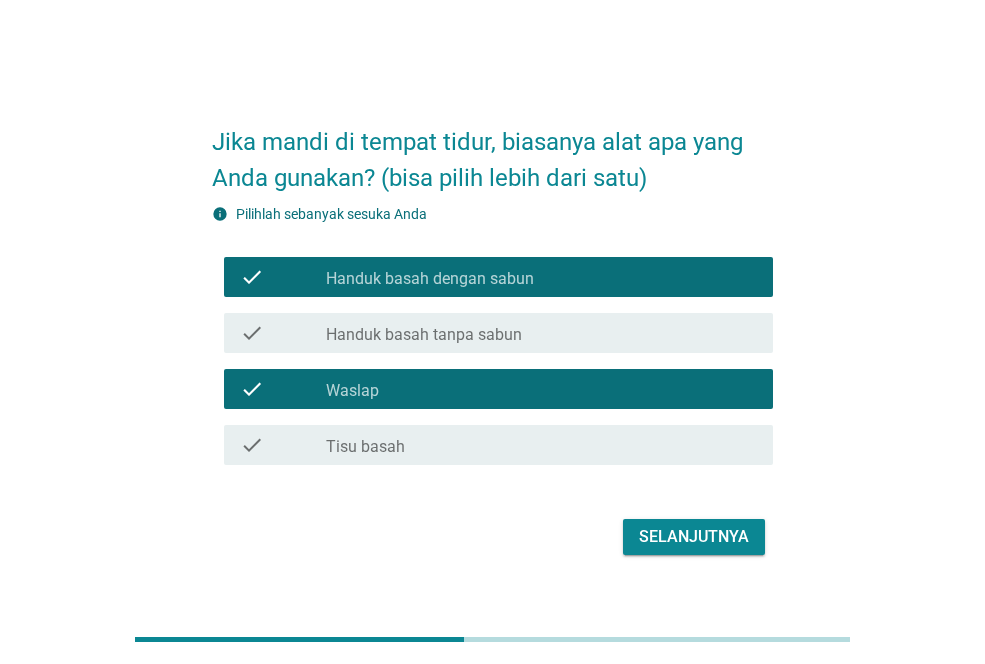 click on "check_box_outline_blank Tisu basah" at bounding box center (541, 445) 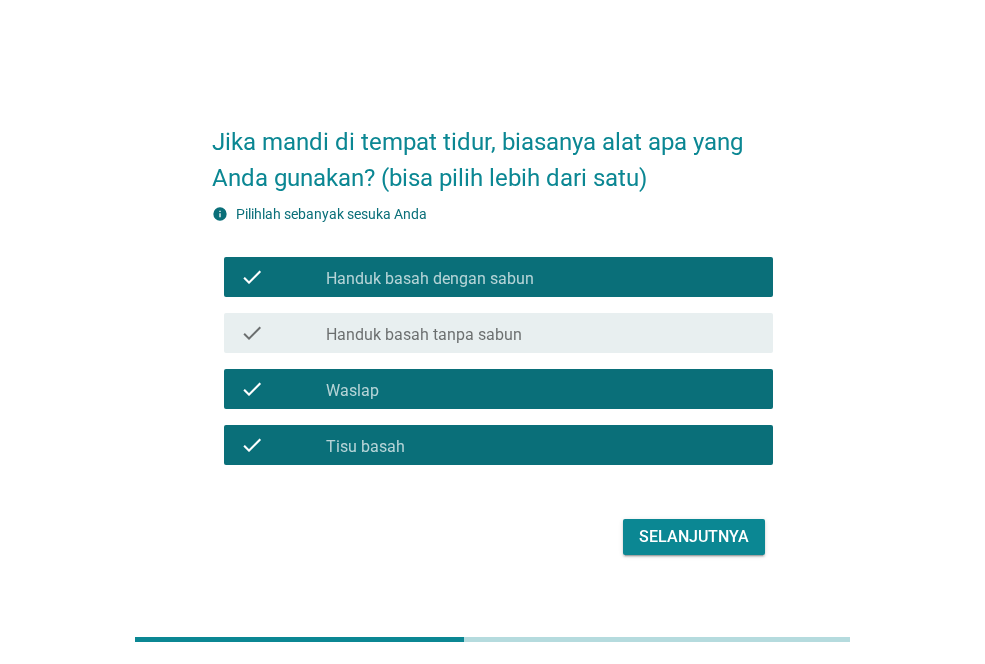 click on "Selanjutnya" at bounding box center (492, 537) 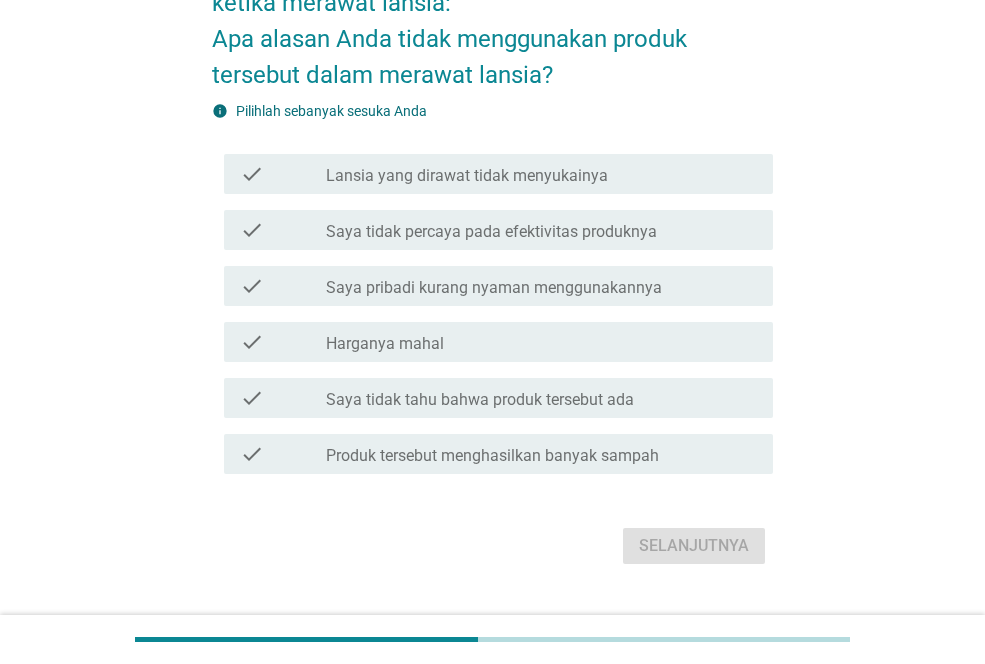 scroll, scrollTop: 200, scrollLeft: 0, axis: vertical 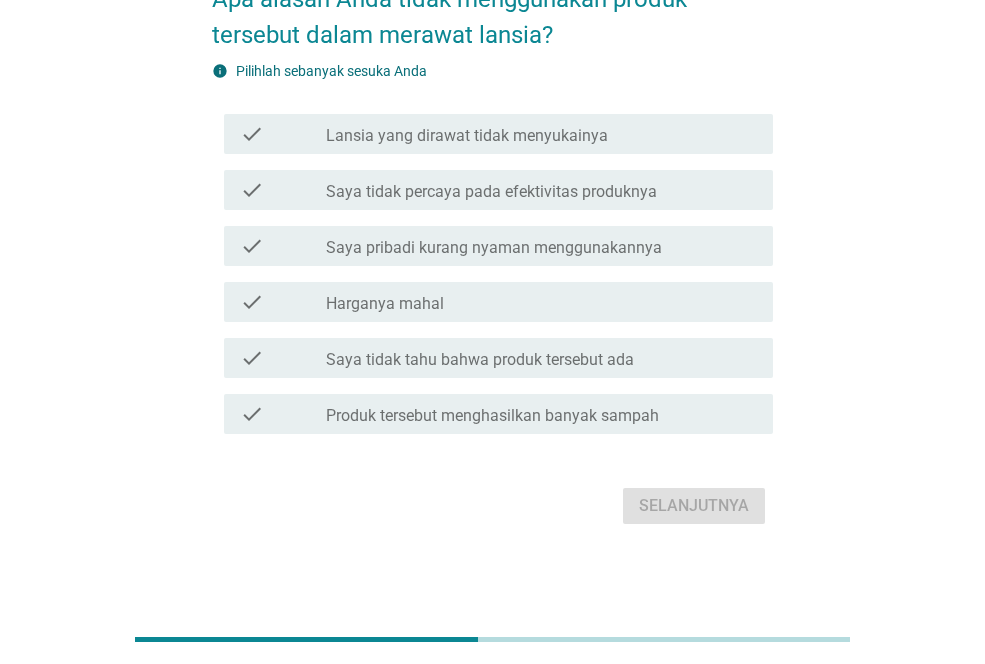 click on "check_box_outline_blank Harganya mahal" at bounding box center [541, 302] 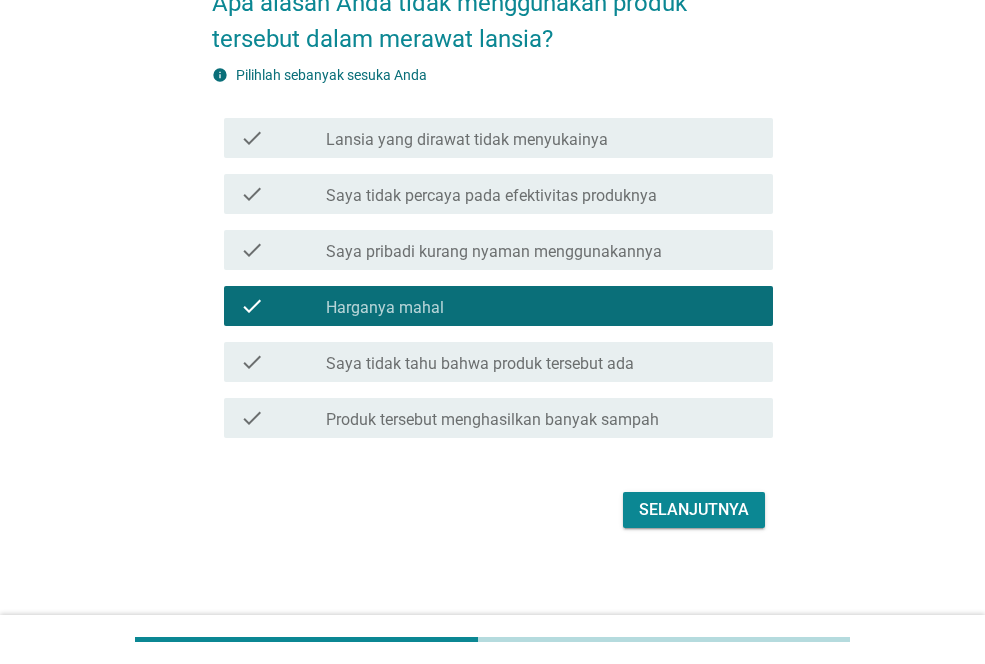 scroll, scrollTop: 200, scrollLeft: 0, axis: vertical 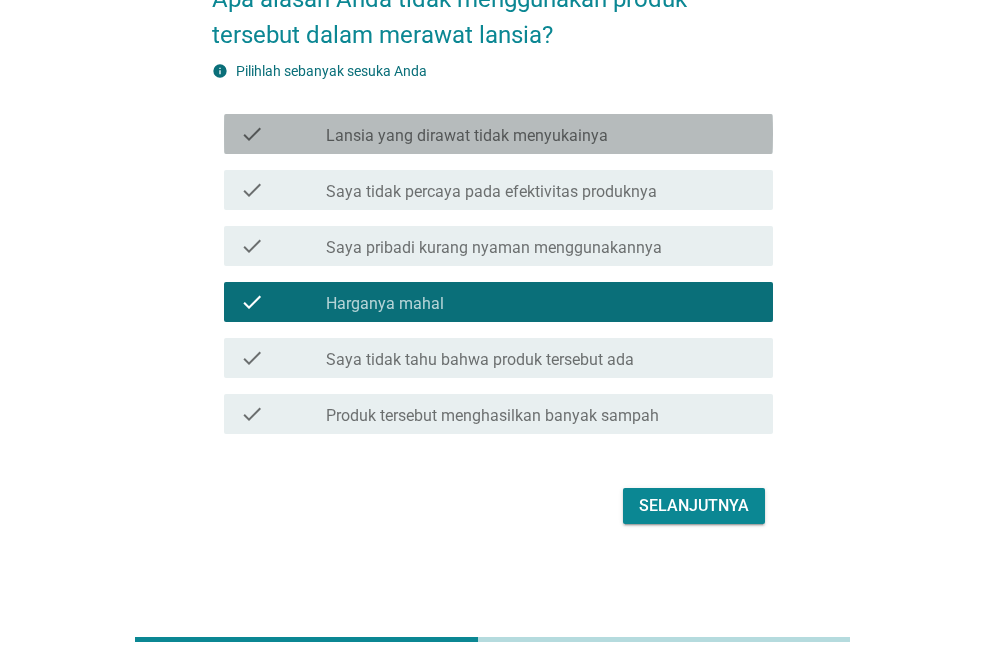 click on "check_box_outline_blank Lansia yang dirawat tidak menyukainya" at bounding box center (541, 134) 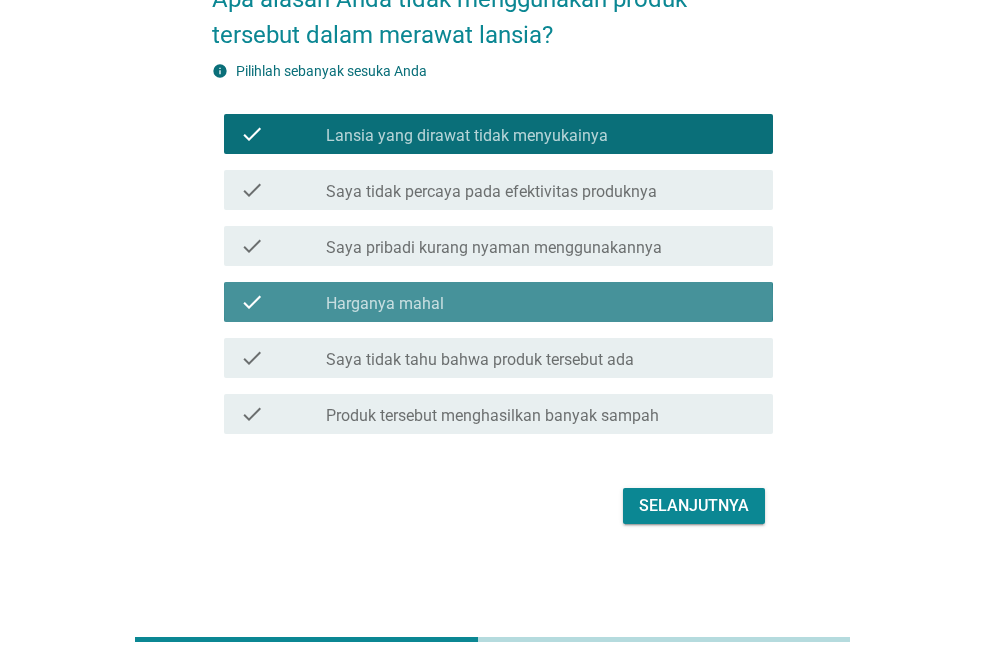 click on "check_box_outline_blank Harganya mahal" at bounding box center [541, 302] 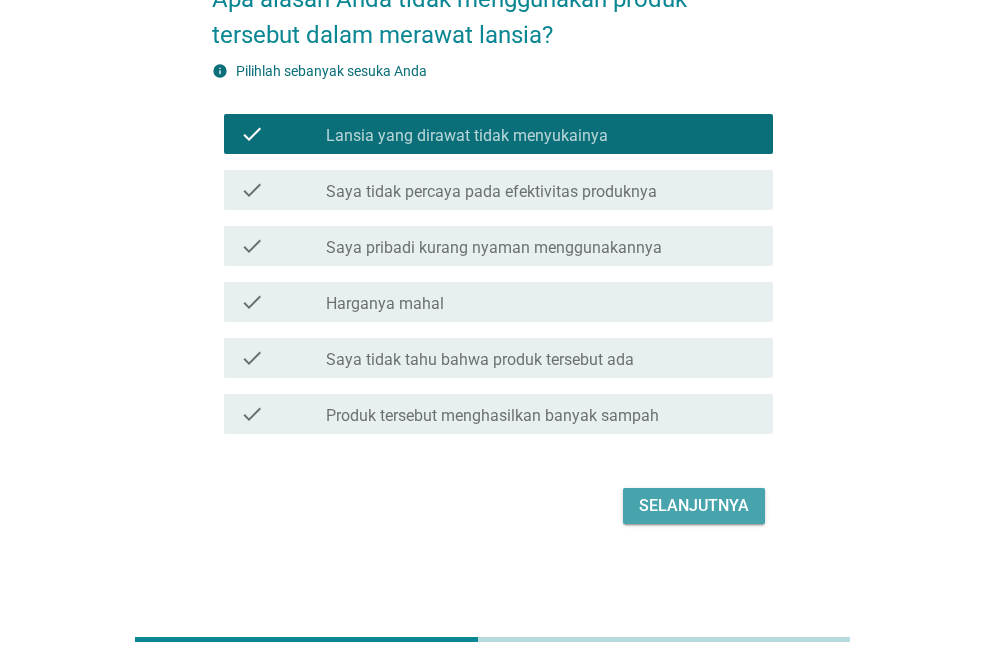 click on "Selanjutnya" at bounding box center (694, 506) 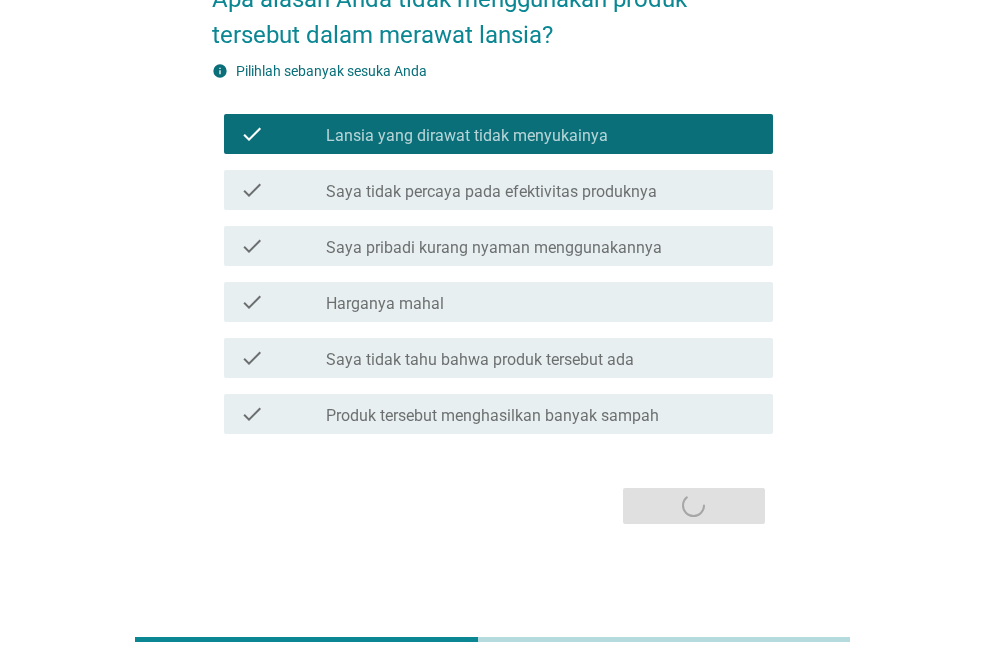 scroll, scrollTop: 0, scrollLeft: 0, axis: both 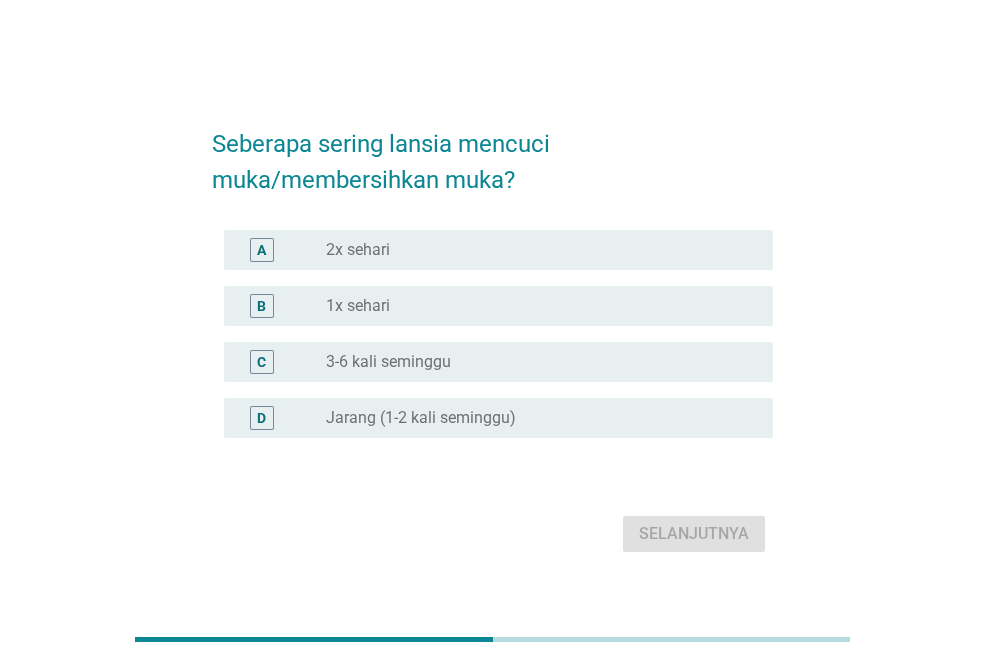 click on "radio_button_unchecked 1x sehari" at bounding box center [533, 306] 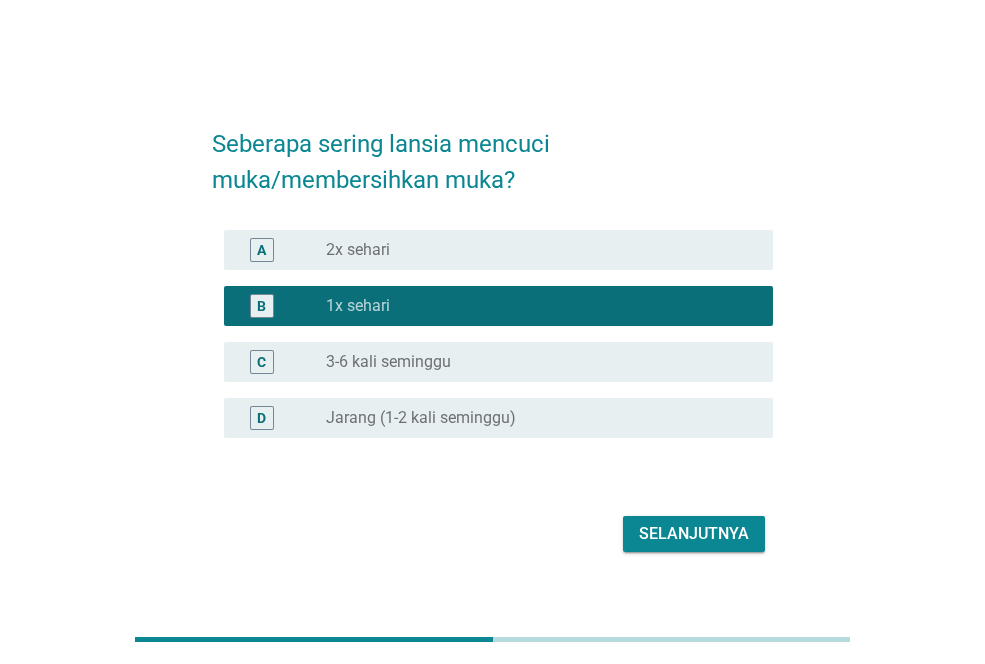 click on "Selanjutnya" at bounding box center (694, 534) 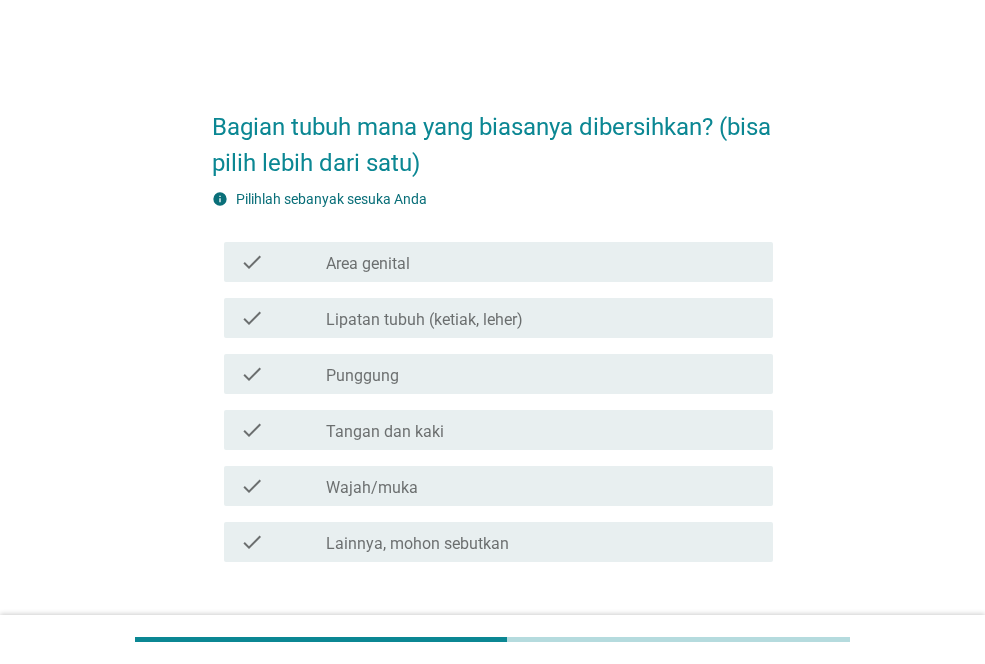 click on "check_box_outline_blank Area genital" at bounding box center (541, 262) 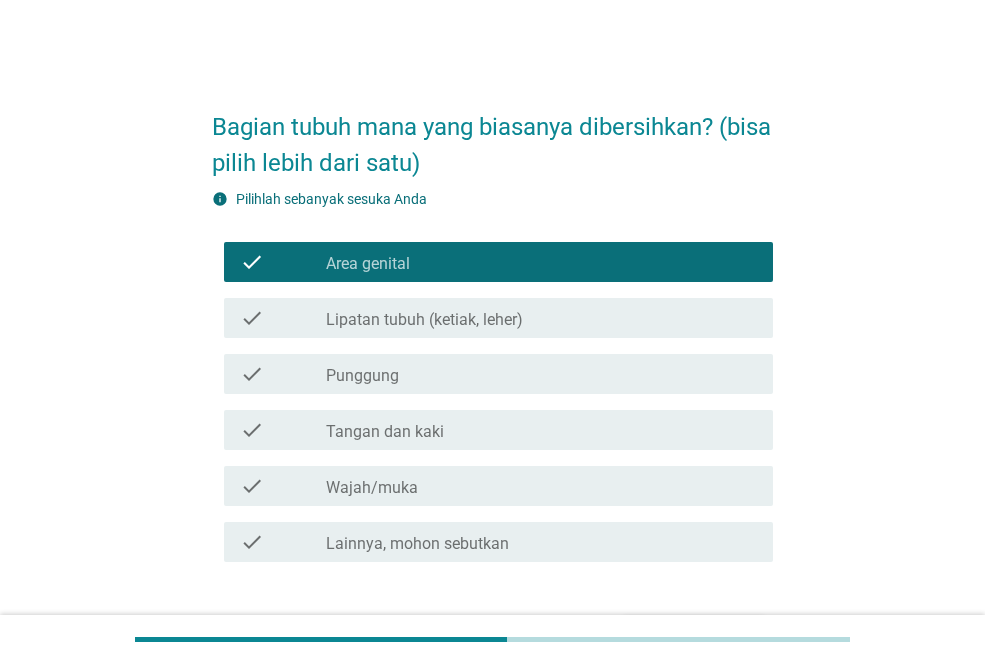 click on "check_box_outline_blank Lipatan tubuh (ketiak, leher)" at bounding box center [541, 318] 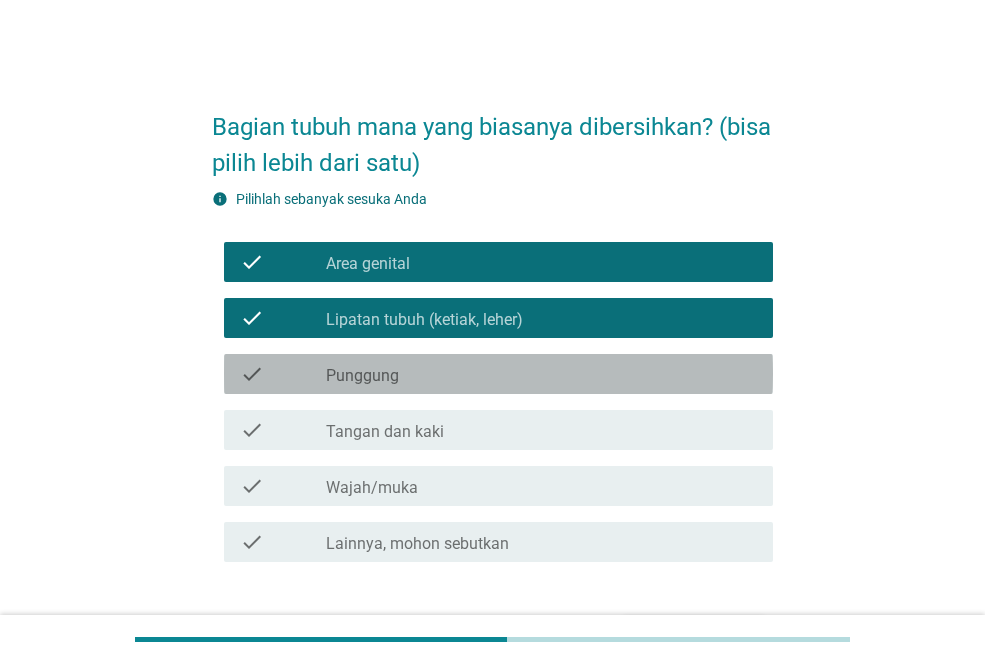 click on "check_box_outline_blank Punggung" at bounding box center [541, 374] 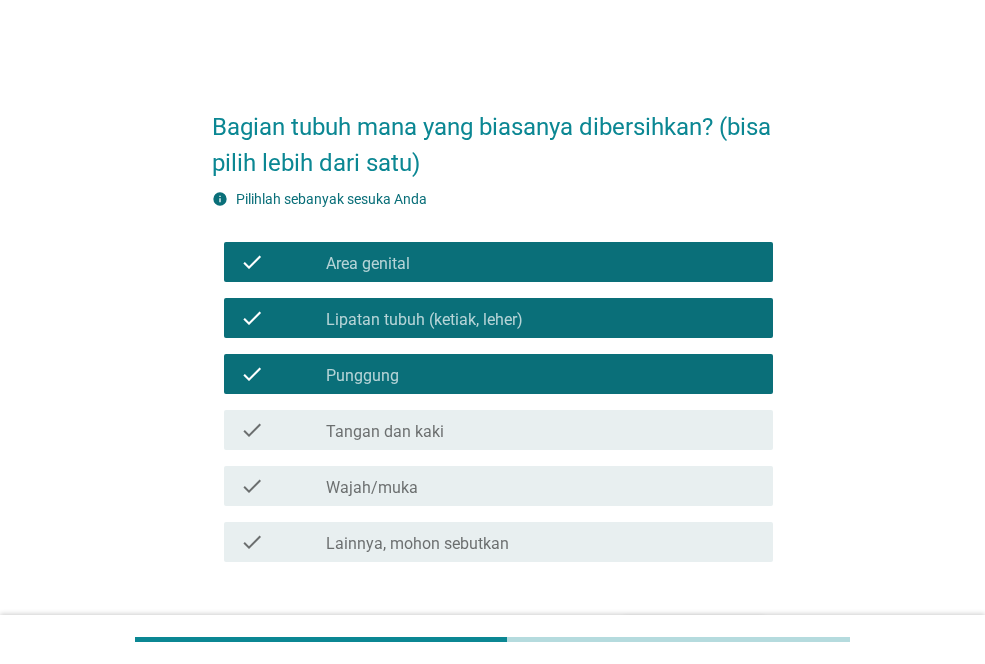 click on "check_box_outline_blank Tangan dan kaki" at bounding box center (541, 430) 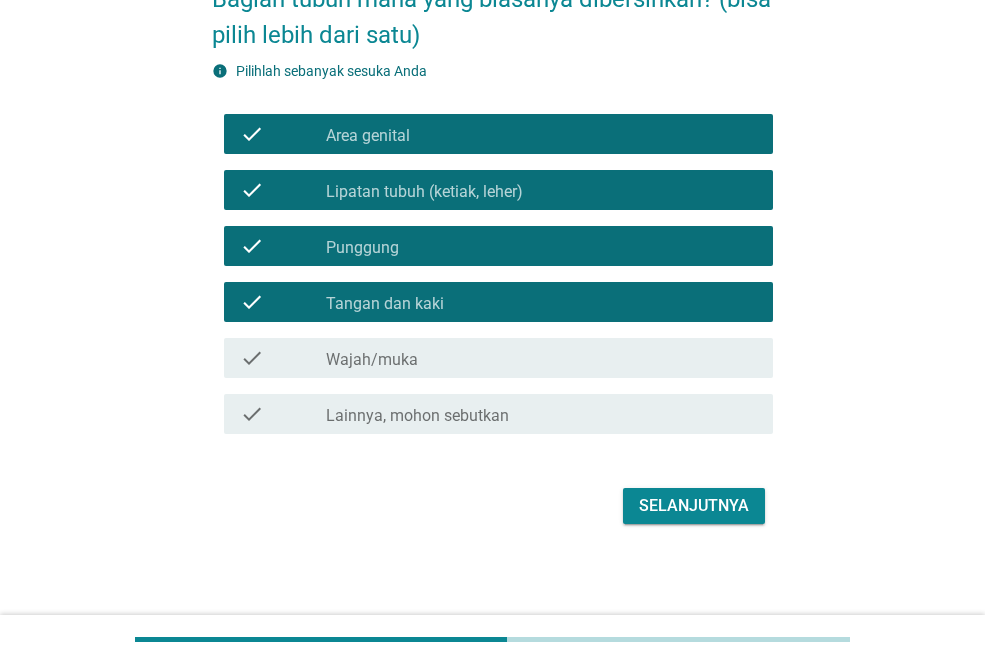 scroll, scrollTop: 131, scrollLeft: 0, axis: vertical 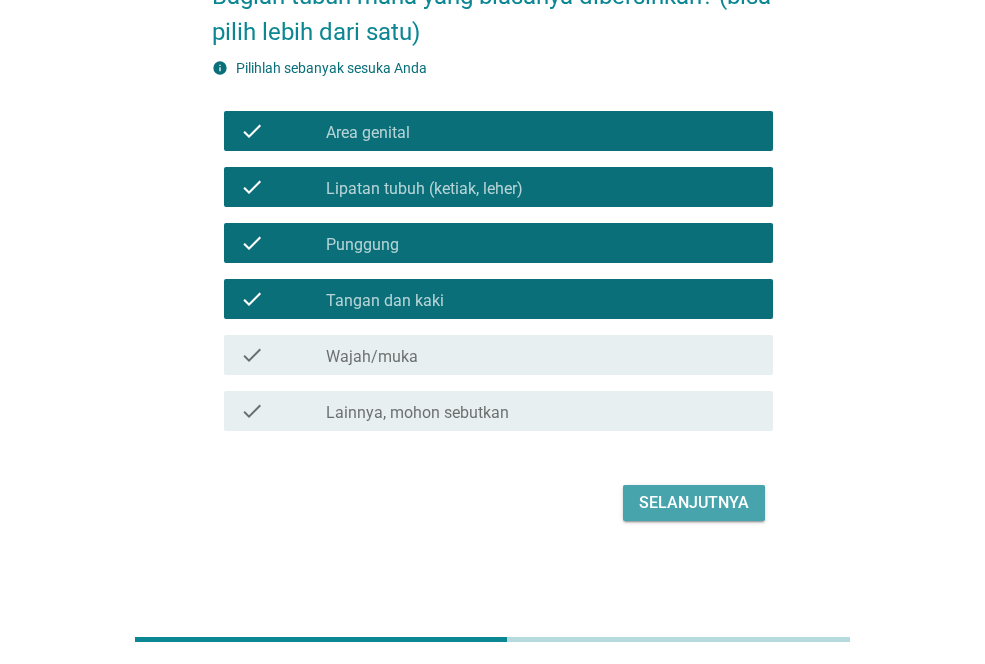 click on "Selanjutnya" at bounding box center (694, 503) 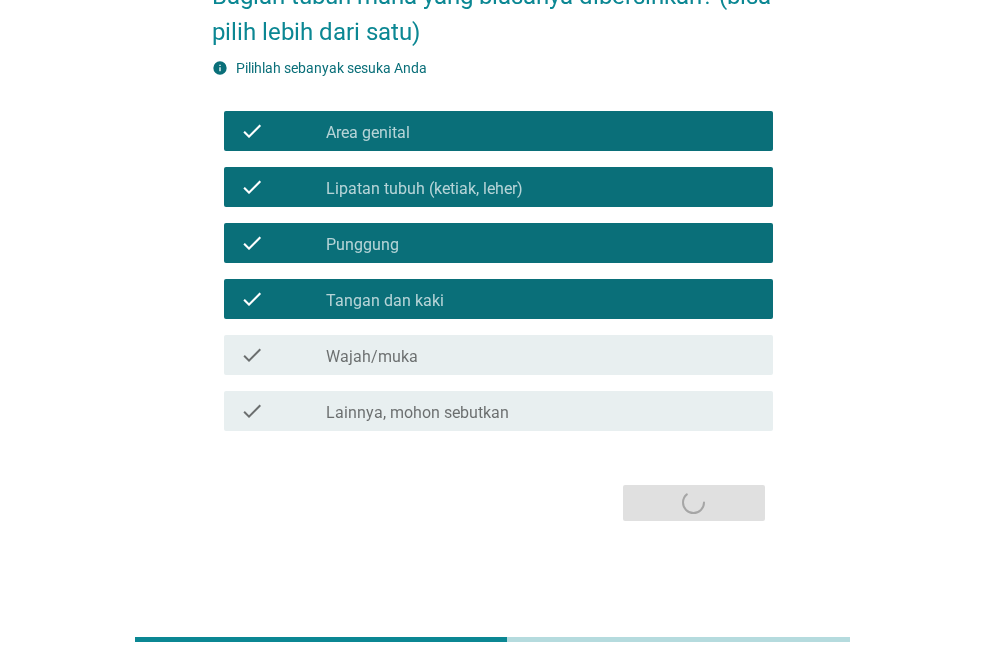 scroll, scrollTop: 0, scrollLeft: 0, axis: both 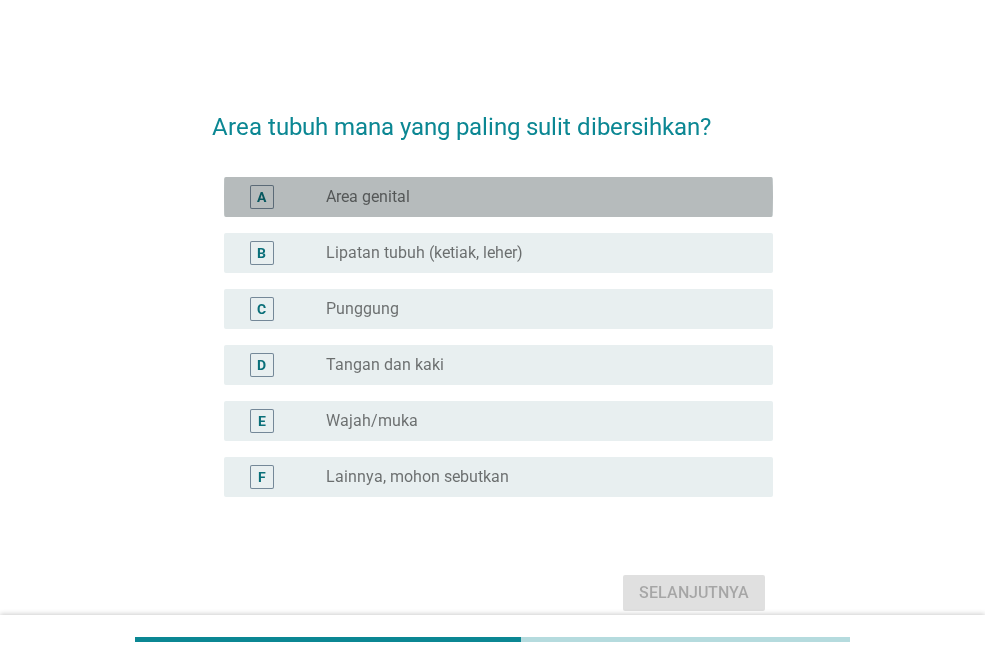 click on "radio_button_unchecked Area genital" at bounding box center [533, 197] 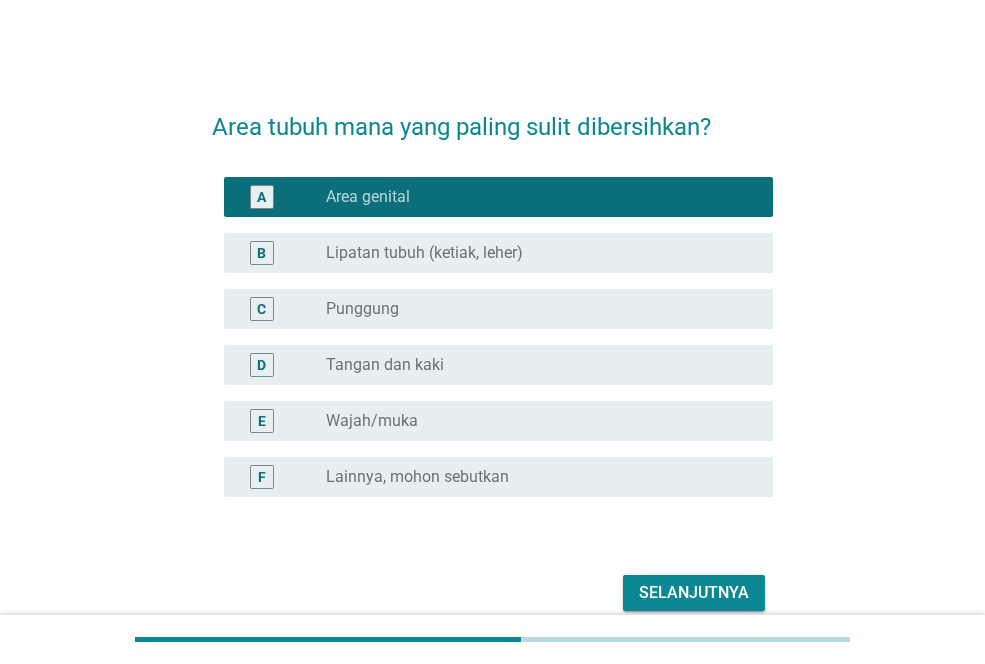 click on "Lipatan tubuh (ketiak, leher)" at bounding box center [424, 253] 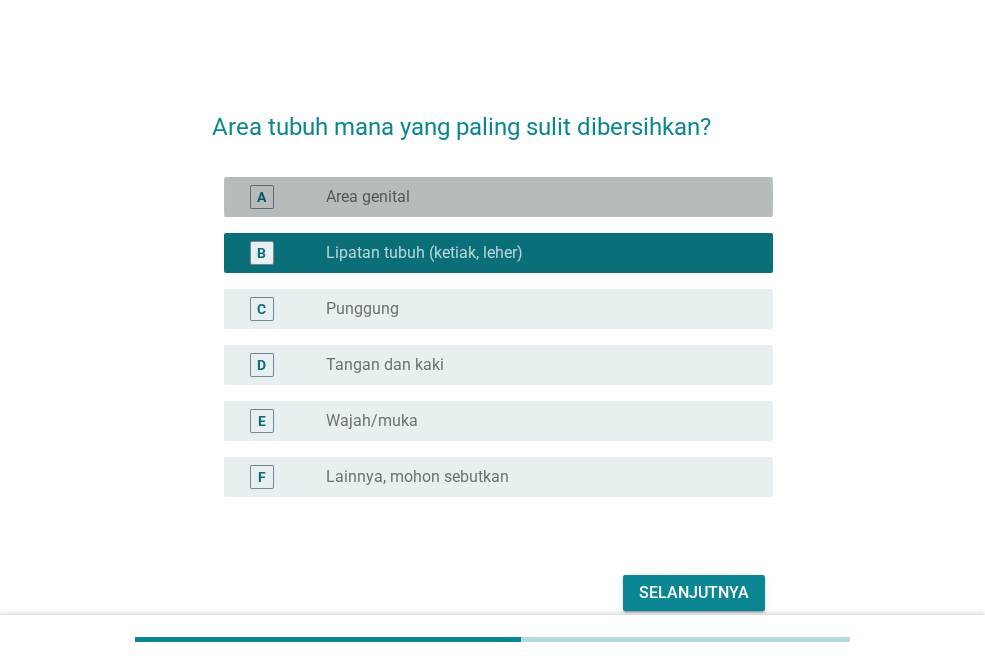 click on "radio_button_unchecked Area genital" at bounding box center (533, 197) 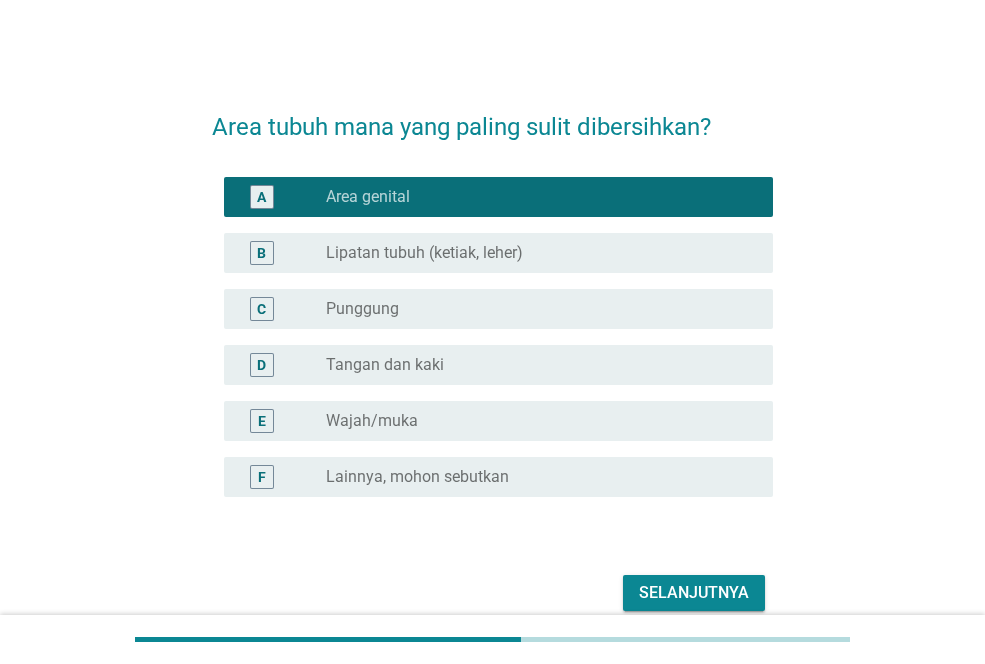 click on "Selanjutnya" at bounding box center (694, 593) 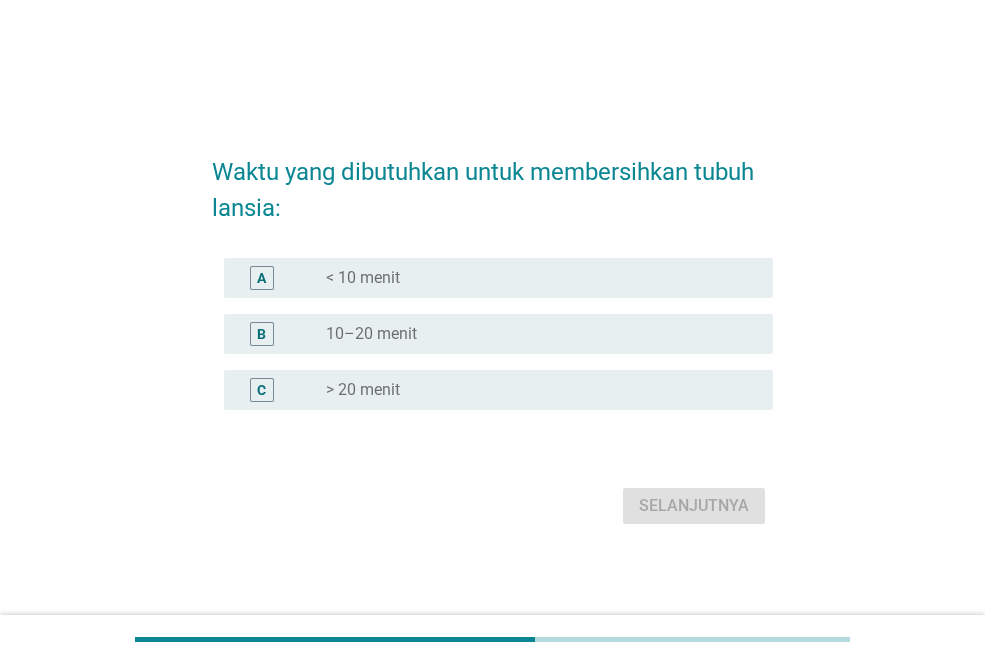 click on "B     radio_button_unchecked [TIME]" at bounding box center (498, 334) 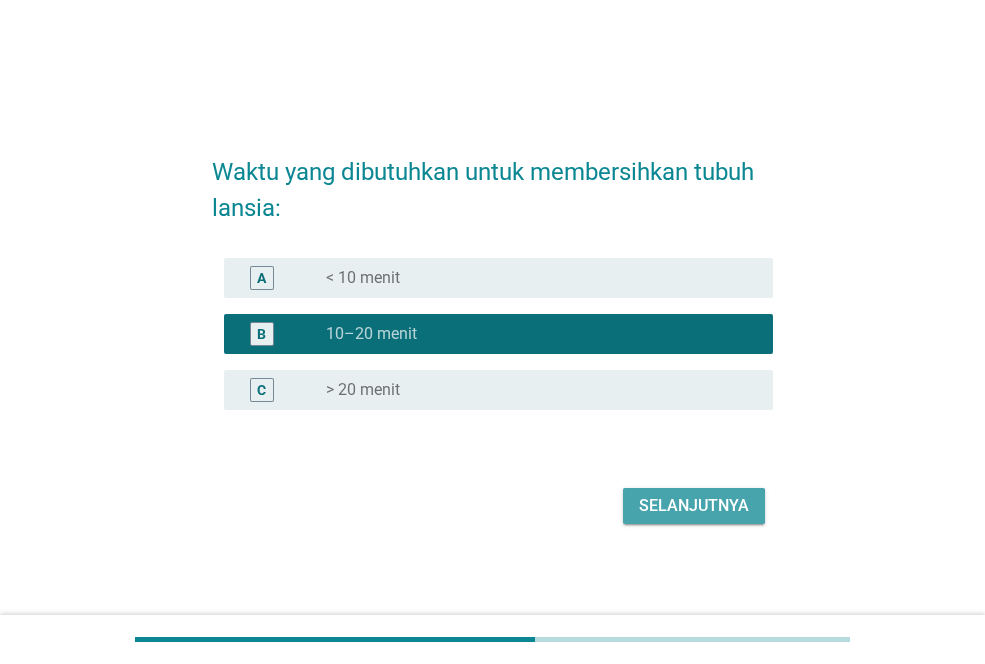 click on "Selanjutnya" at bounding box center (694, 506) 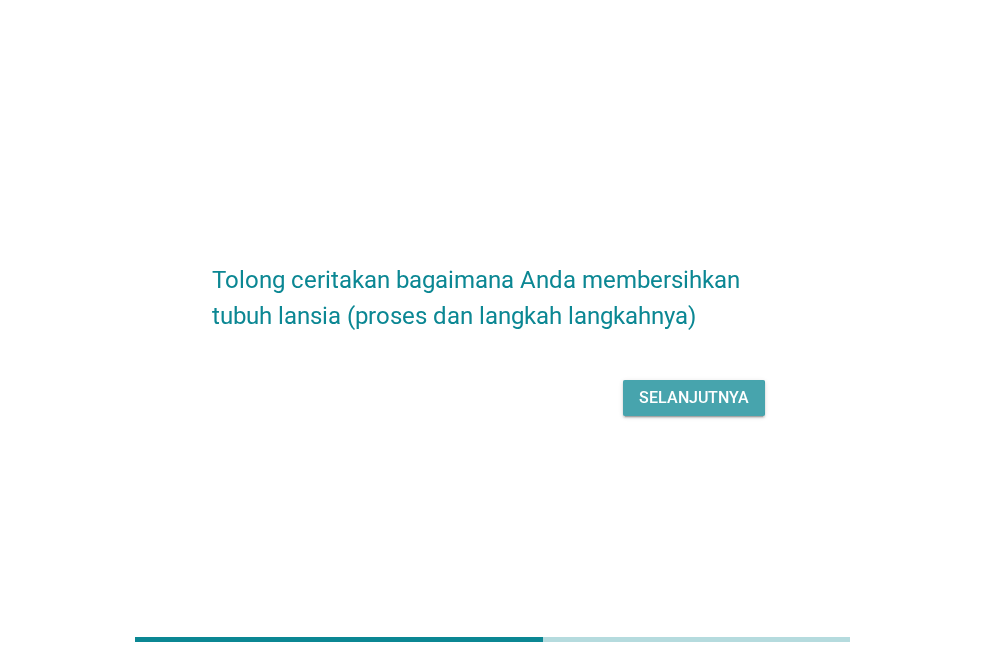 click on "Selanjutnya" at bounding box center (694, 398) 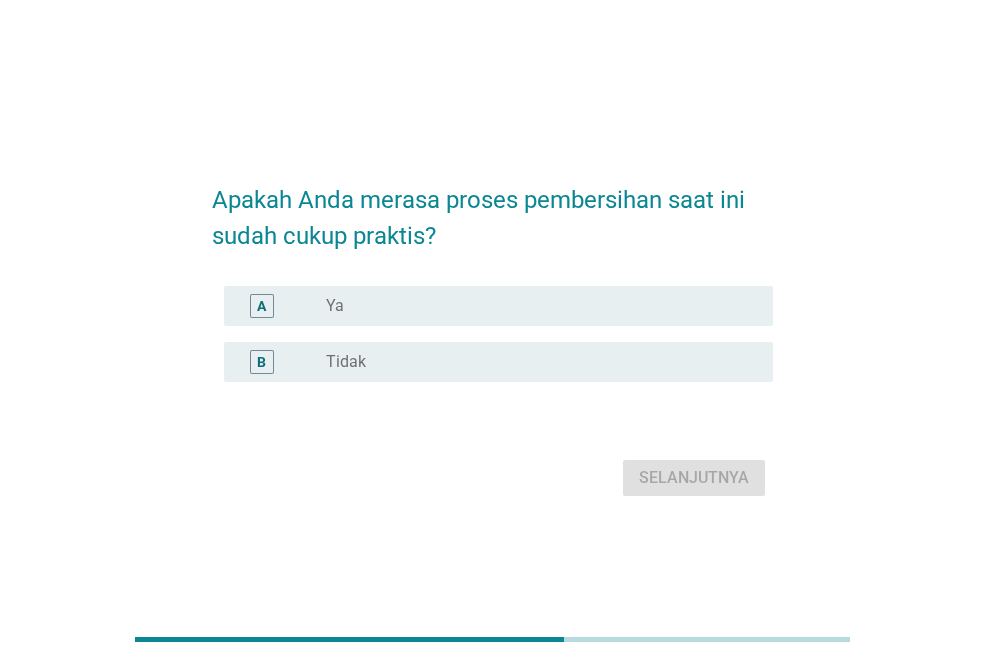 click on "radio_button_unchecked Ya" at bounding box center (533, 306) 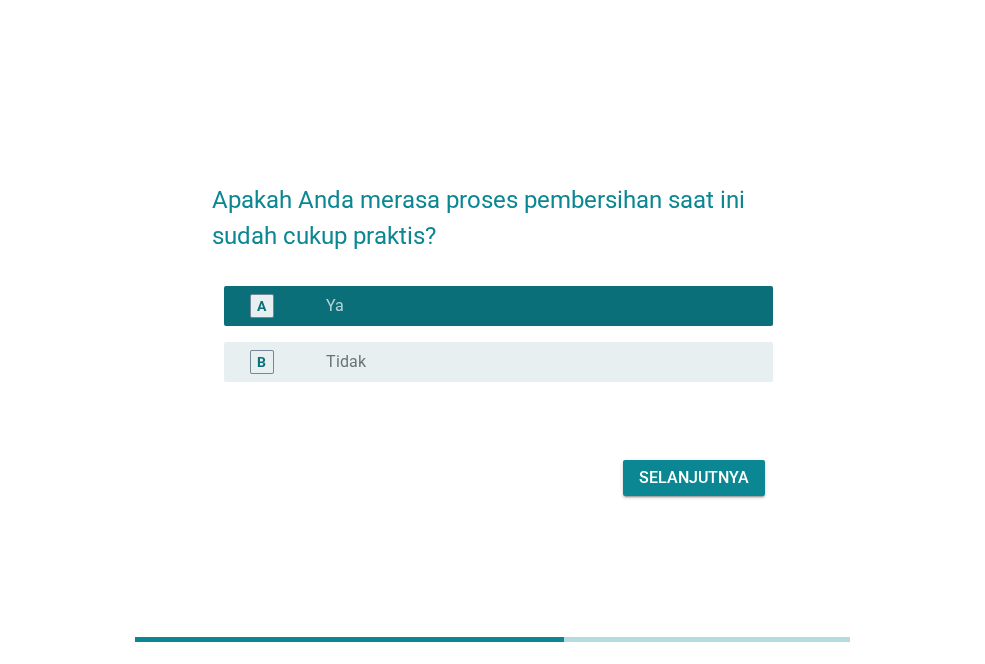 click on "Selanjutnya" at bounding box center (694, 478) 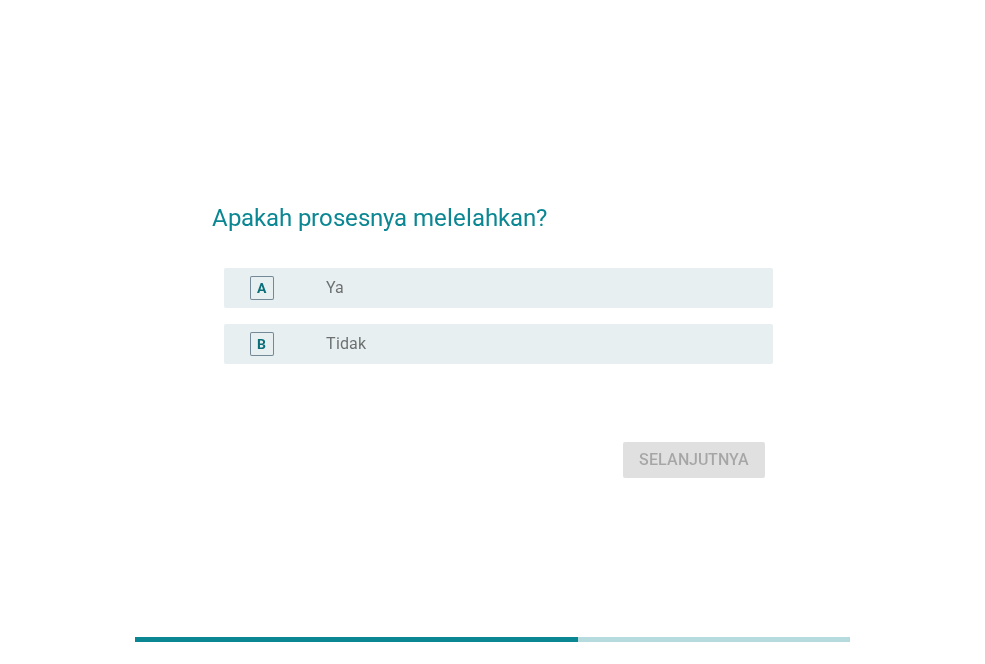 click on "radio_button_unchecked Ya" at bounding box center (533, 288) 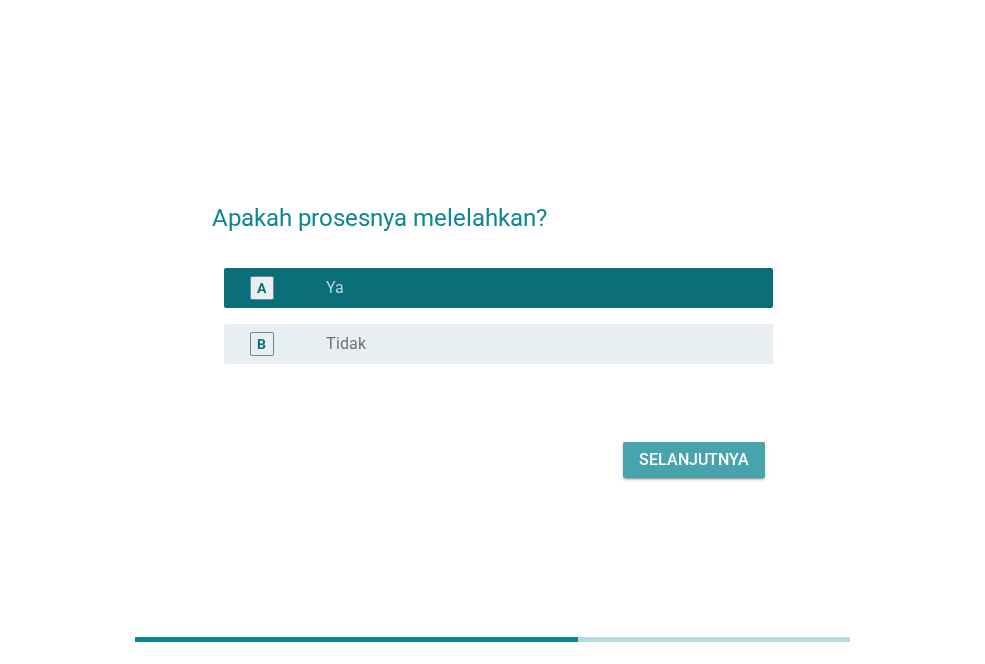 click on "Selanjutnya" at bounding box center (694, 460) 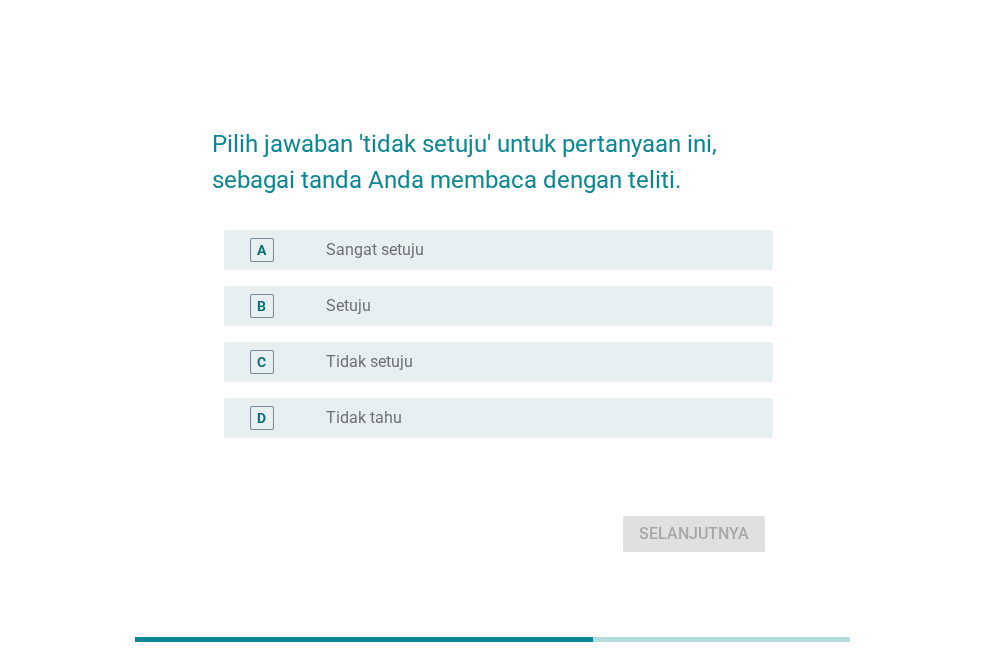 click on "radio_button_unchecked Tidak setuju" at bounding box center (533, 362) 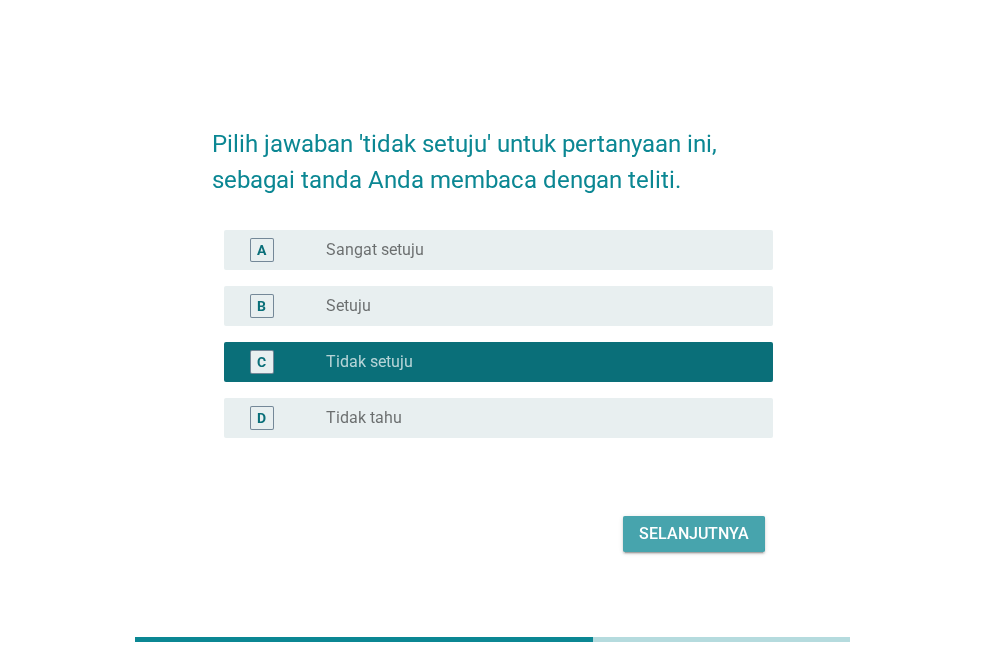 click on "Selanjutnya" at bounding box center [694, 534] 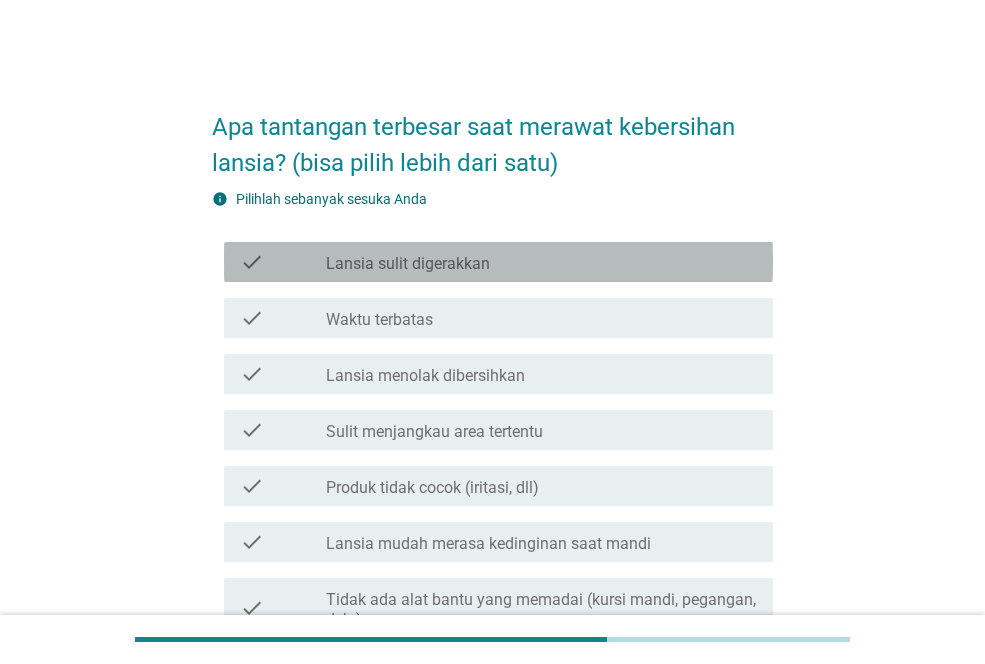 click on "check_box_outline_blank Lansia sulit digerakkan" at bounding box center (541, 262) 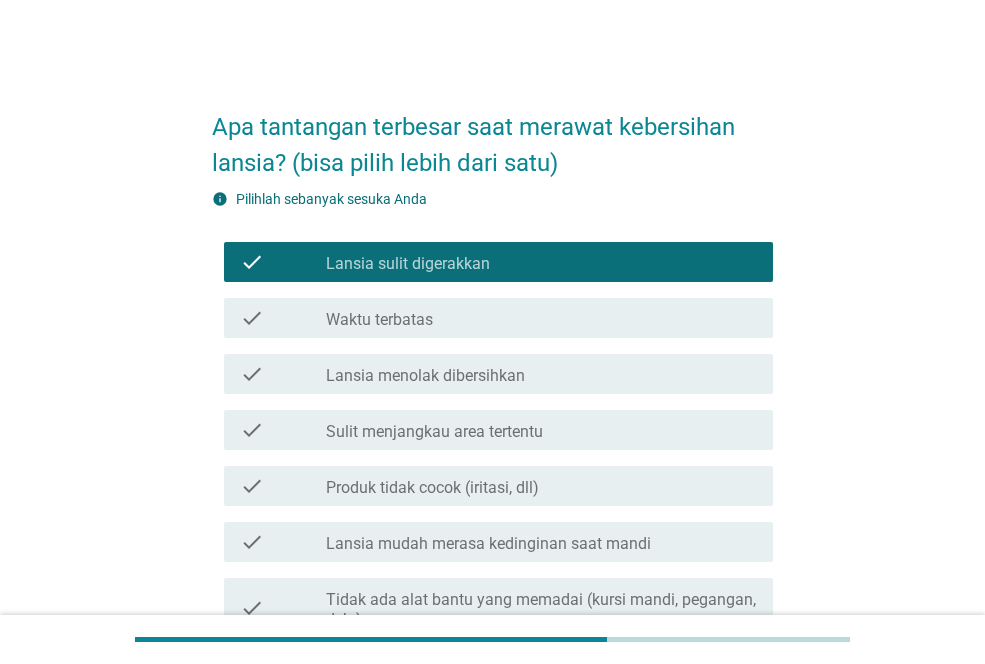 click on "check     check_box_outline_blank [PERSON] [ACTION]" at bounding box center [498, 374] 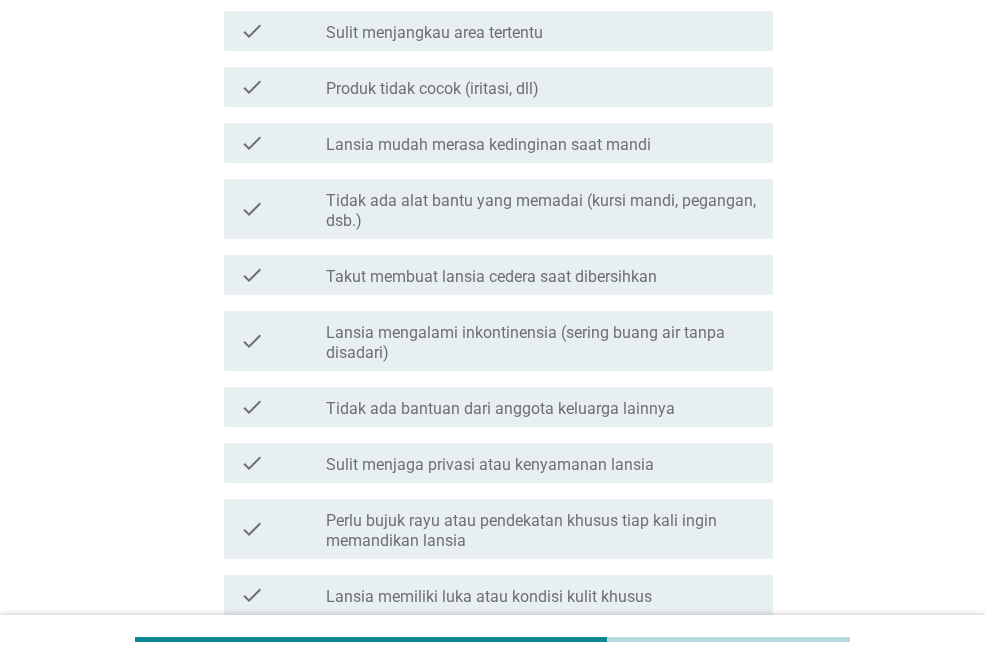 scroll, scrollTop: 400, scrollLeft: 0, axis: vertical 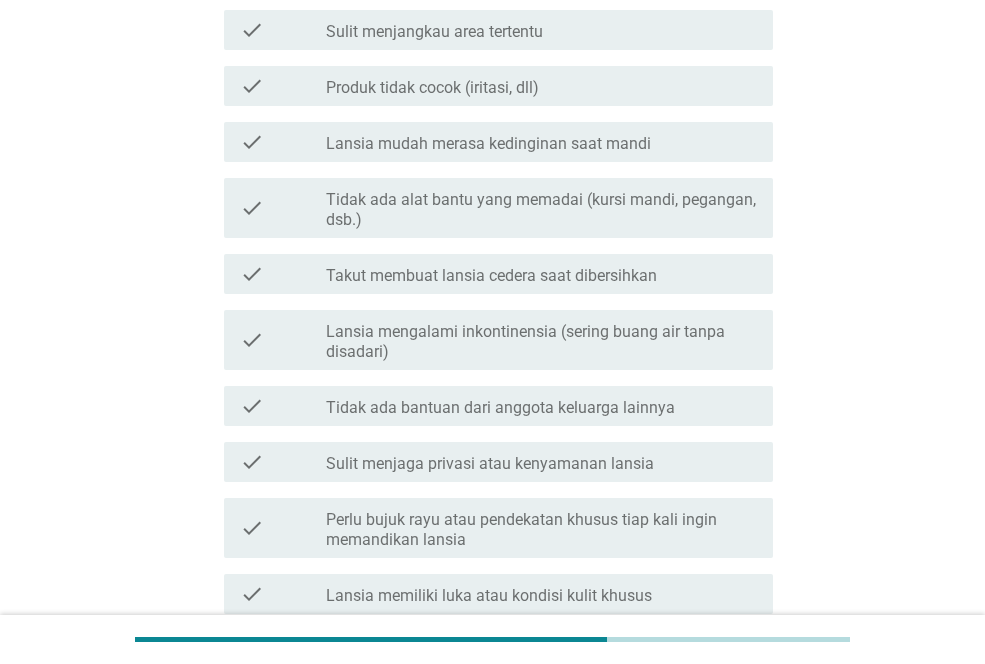 click on "Lansia mengalami inkontinensia (sering buang air tanpa disadari)" at bounding box center [541, 342] 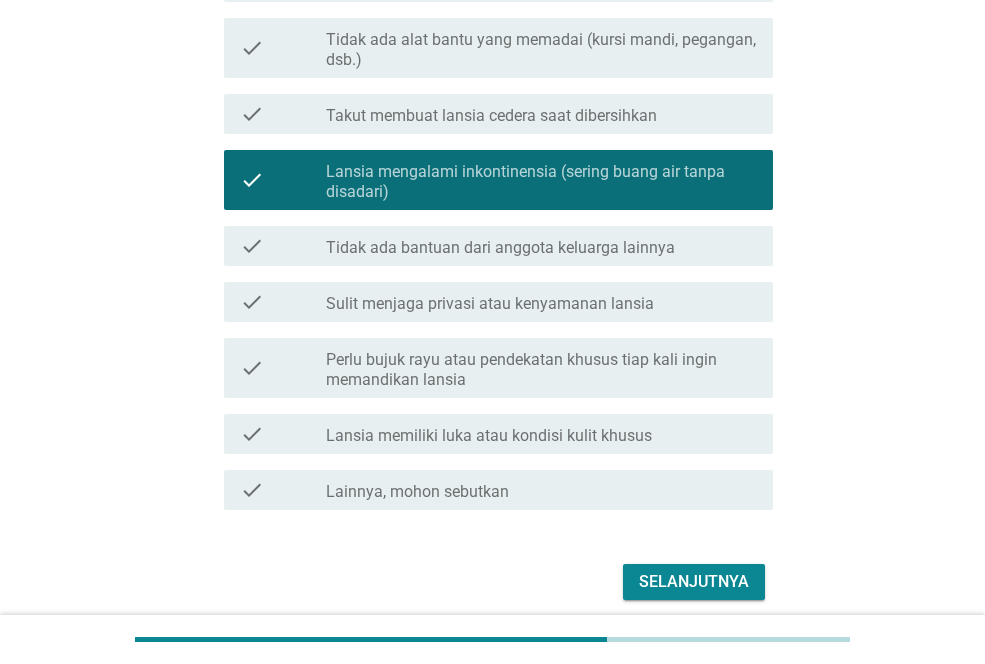 scroll, scrollTop: 600, scrollLeft: 0, axis: vertical 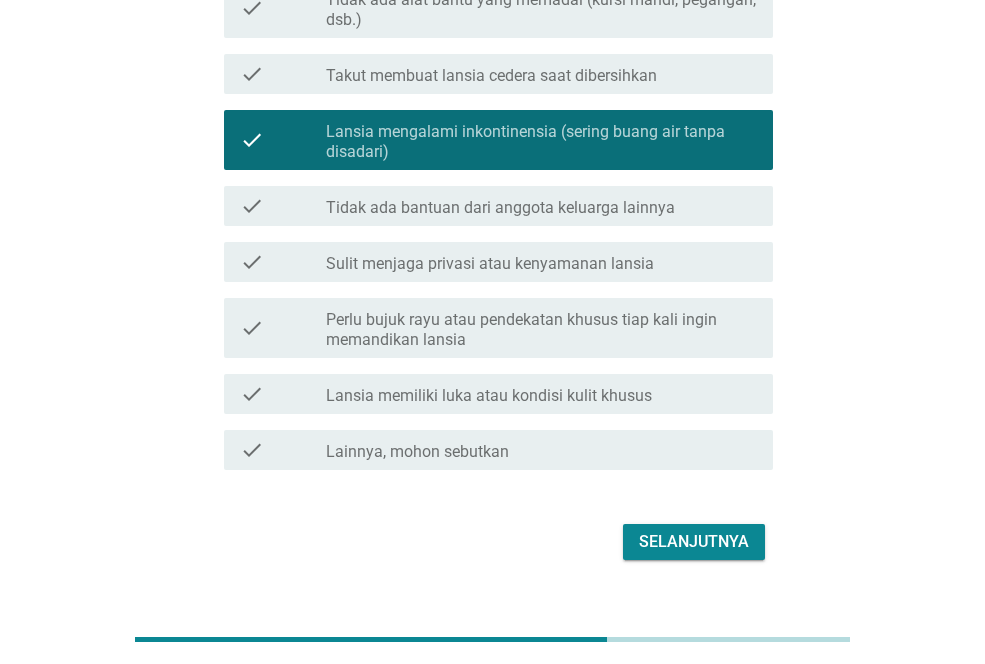 click on "Selanjutnya" at bounding box center [694, 542] 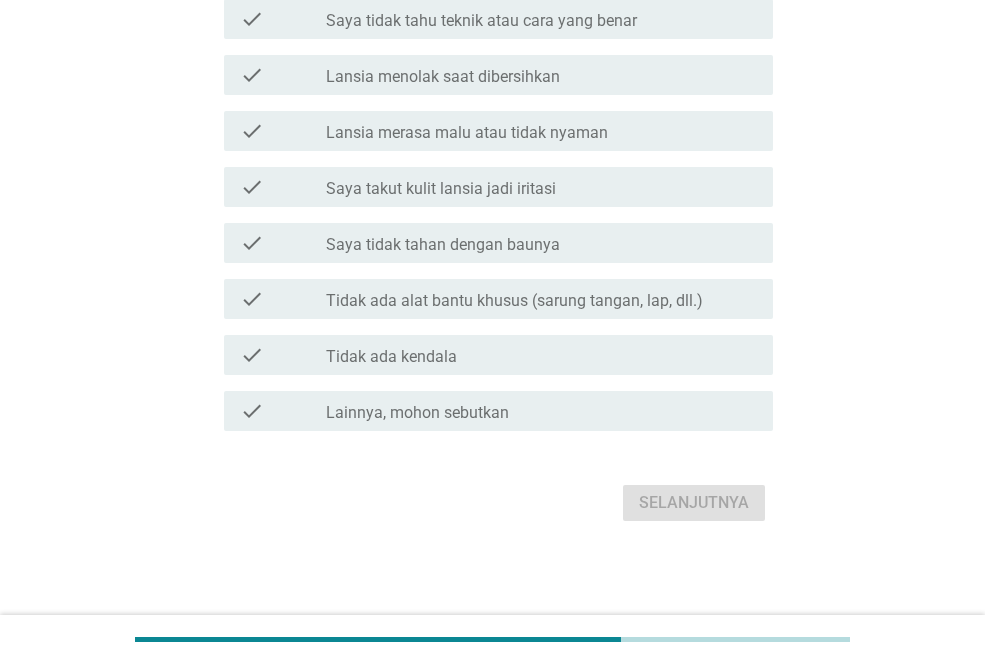 scroll, scrollTop: 0, scrollLeft: 0, axis: both 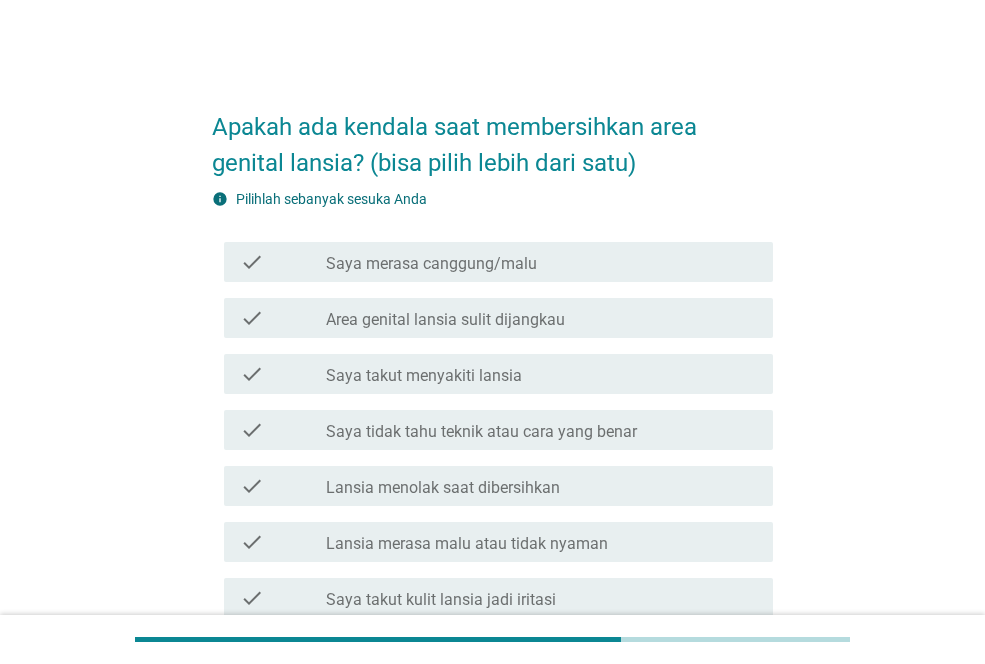 click on "check_box_outline_blank Saya tidak tahu teknik atau cara yang benar" at bounding box center [541, 430] 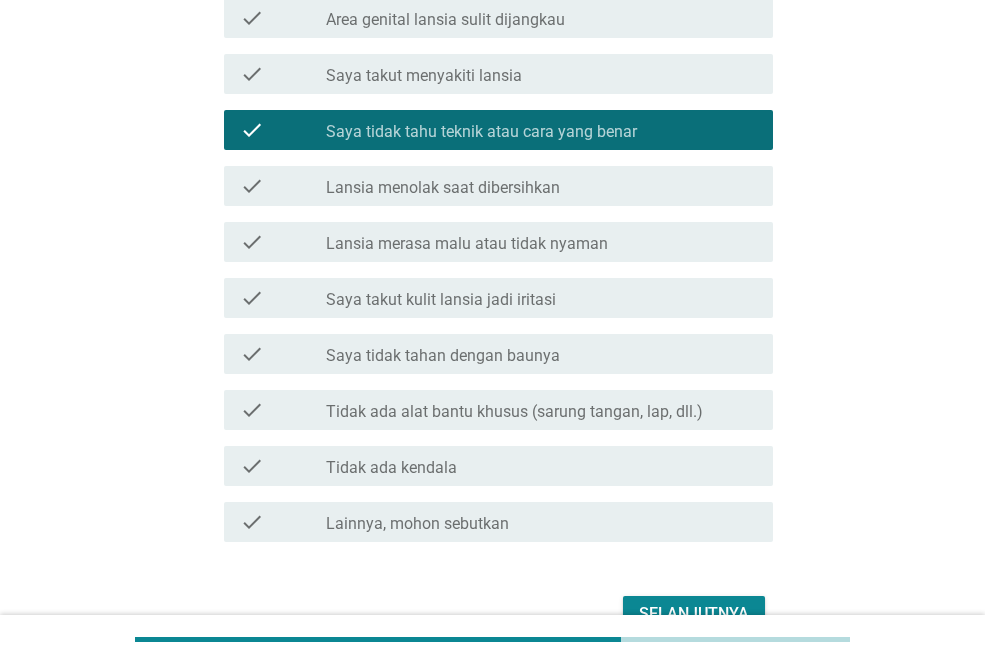 scroll, scrollTop: 400, scrollLeft: 0, axis: vertical 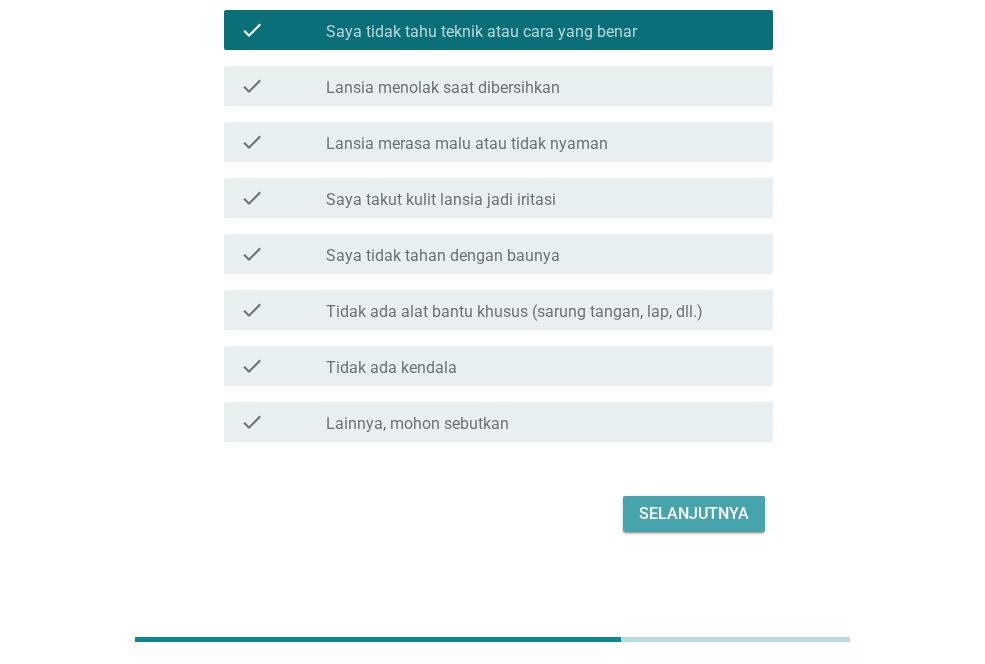 click on "Selanjutnya" at bounding box center (694, 514) 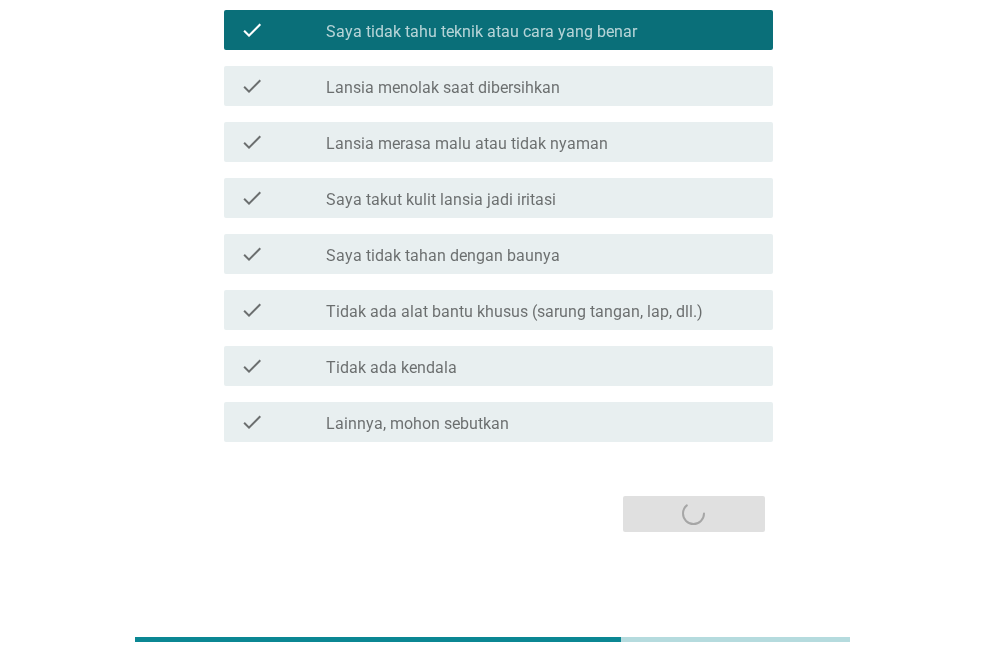scroll, scrollTop: 0, scrollLeft: 0, axis: both 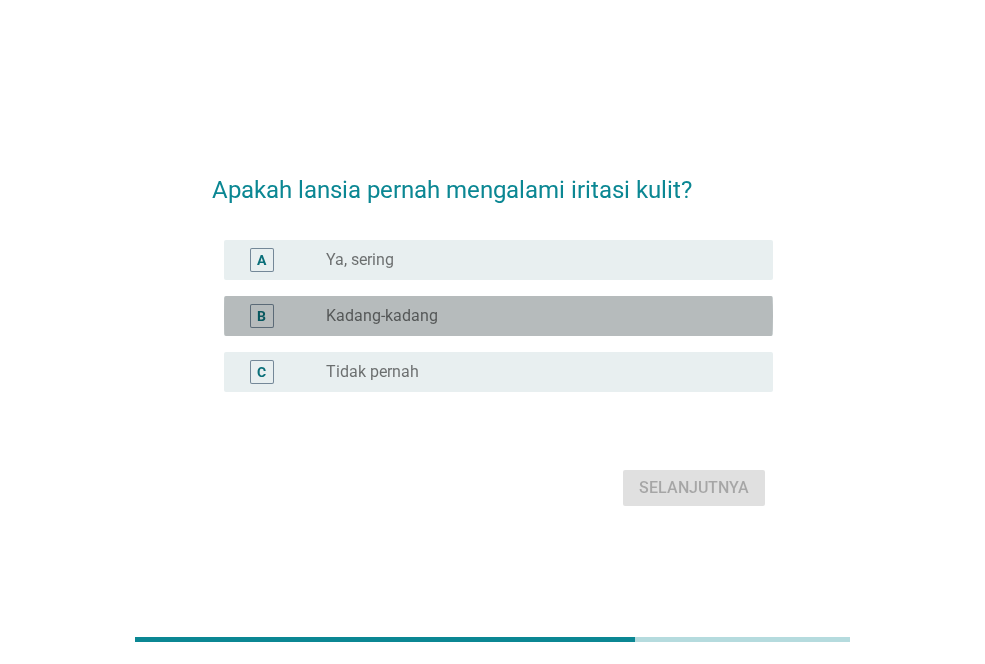 click on "B     radio_button_unchecked Kadang-kadang" at bounding box center (498, 316) 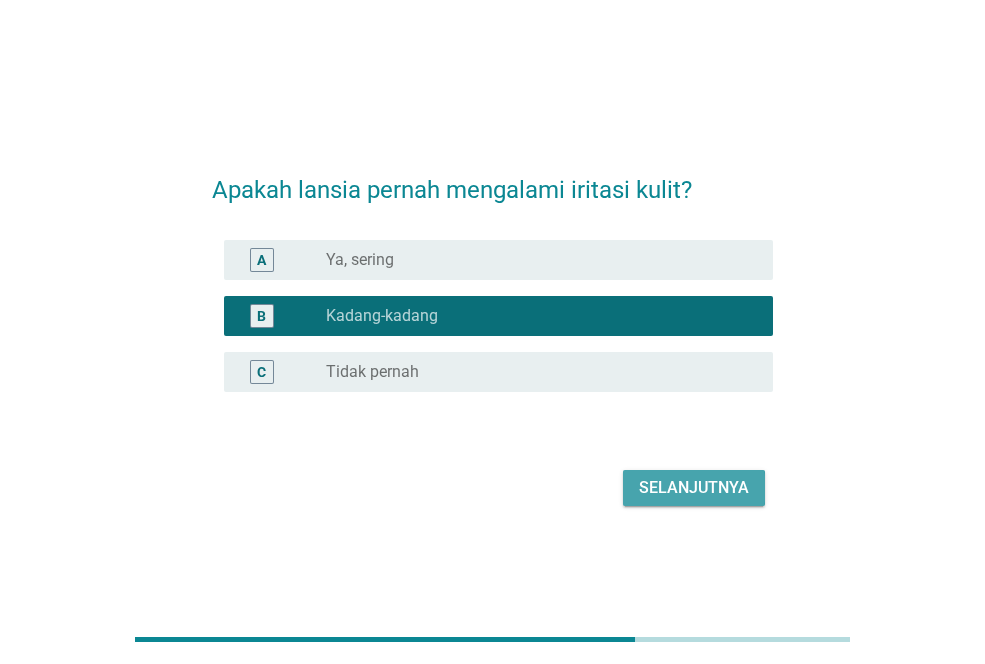 click on "Selanjutnya" at bounding box center [694, 488] 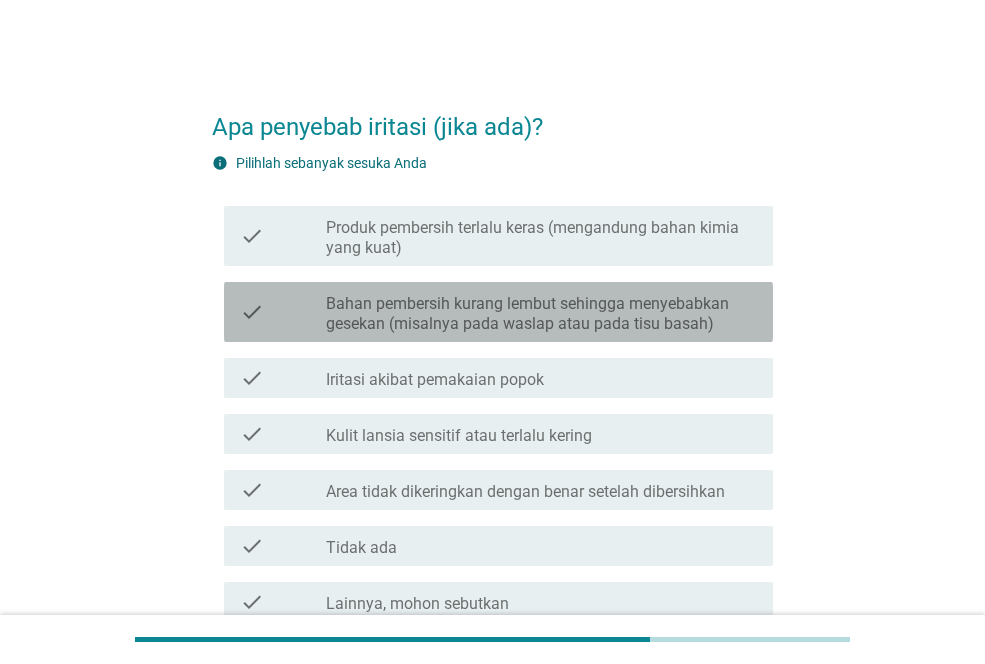 click on "Bahan pembersih kurang lembut sehingga menyebabkan gesekan (misalnya pada waslap atau pada tisu basah)" at bounding box center (541, 314) 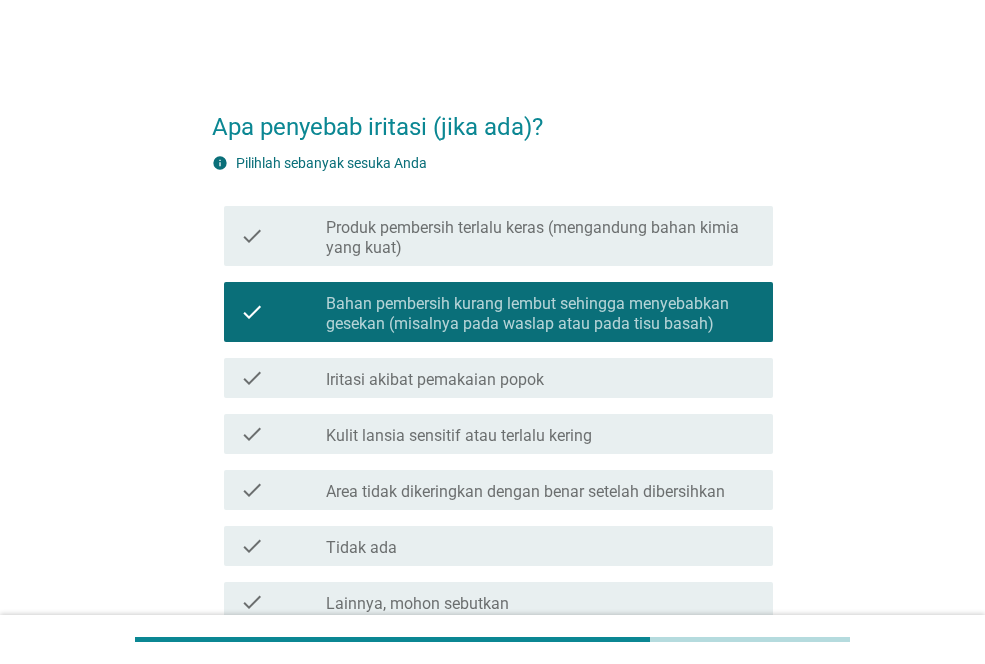 click on "check_box_outline_blank Iritasi akibat pemakaian popok" at bounding box center [541, 378] 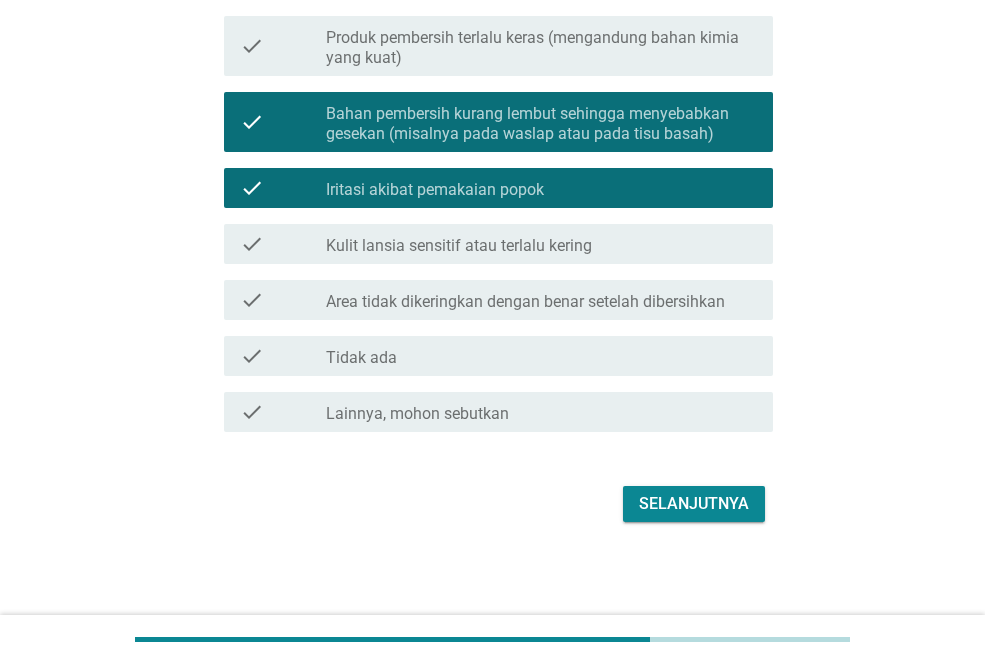 scroll, scrollTop: 191, scrollLeft: 0, axis: vertical 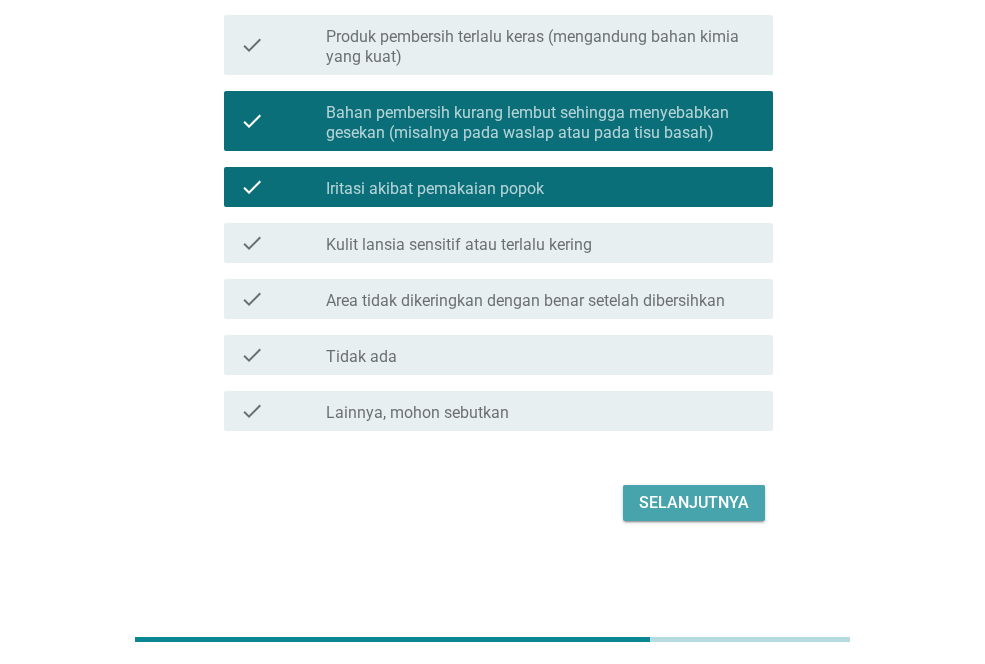 click on "Selanjutnya" at bounding box center [694, 503] 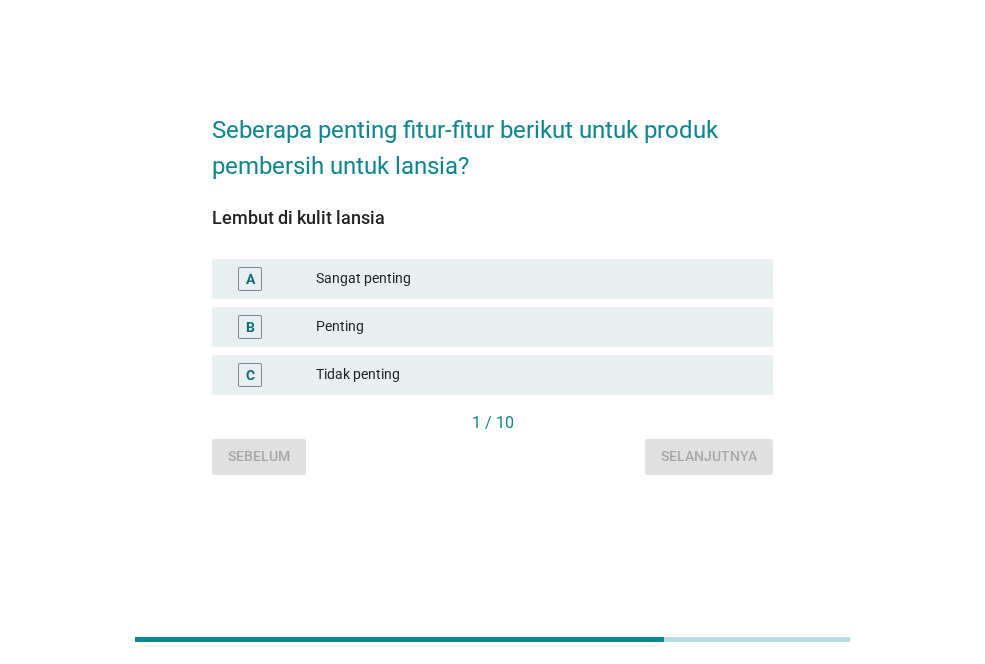 scroll, scrollTop: 0, scrollLeft: 0, axis: both 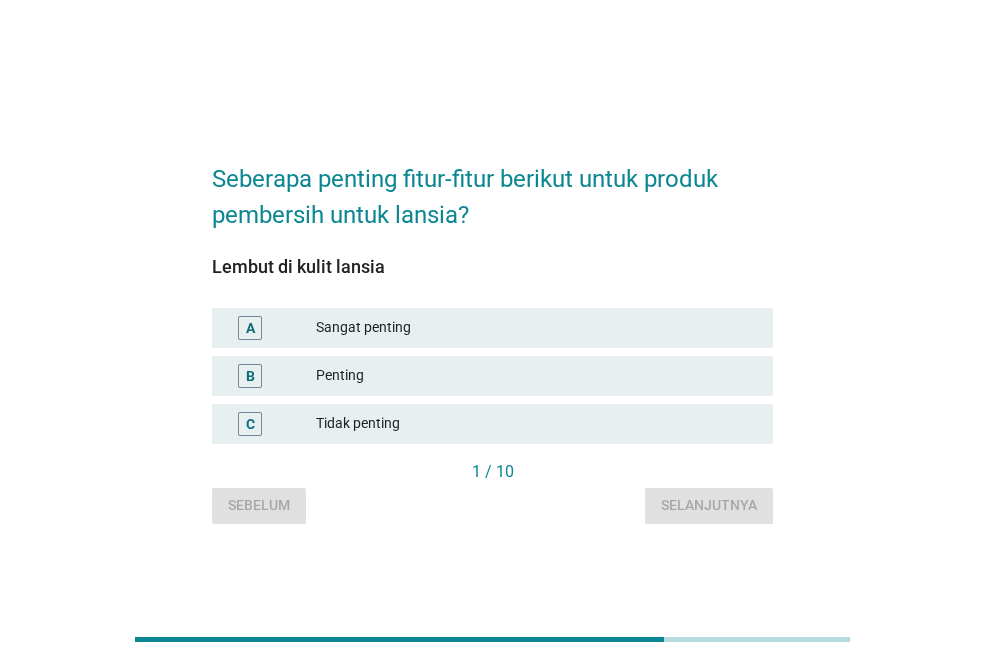 click on "Penting" at bounding box center [536, 376] 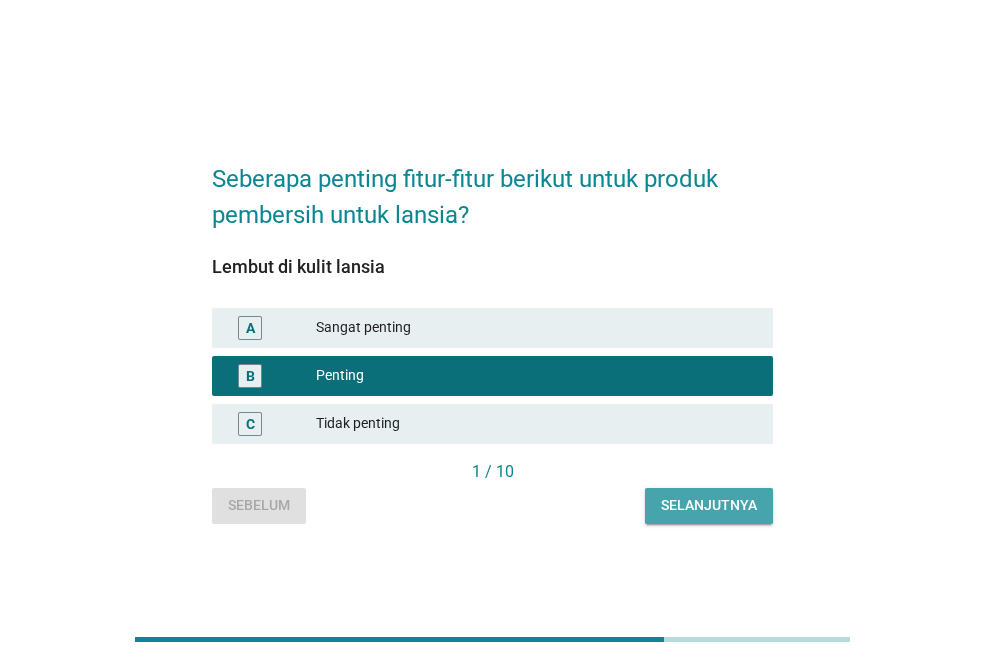click on "Selanjutnya" at bounding box center (709, 506) 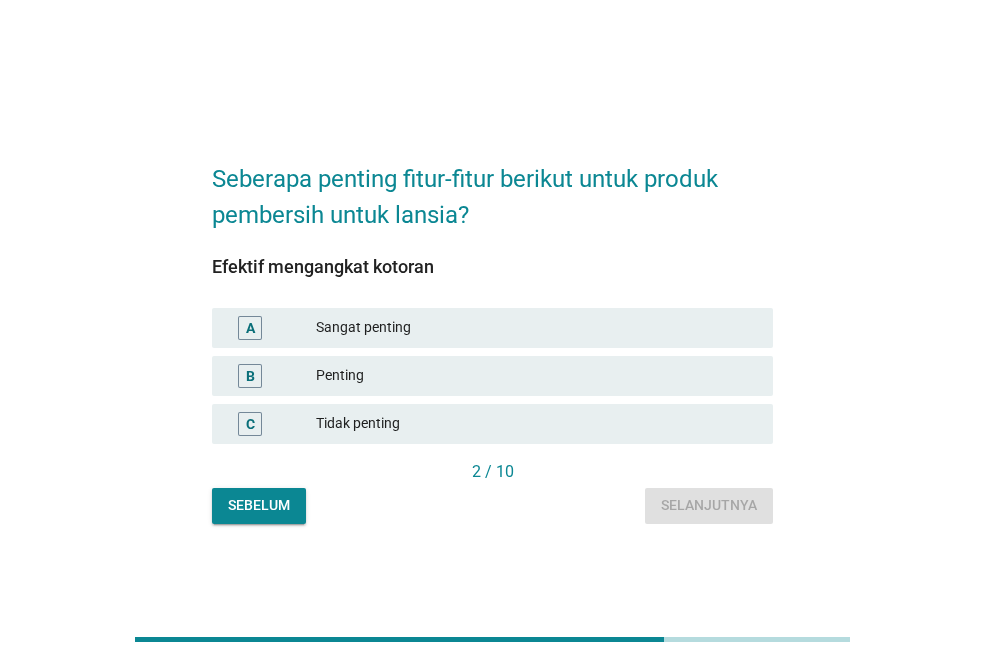 click on "B   Penting" at bounding box center [492, 376] 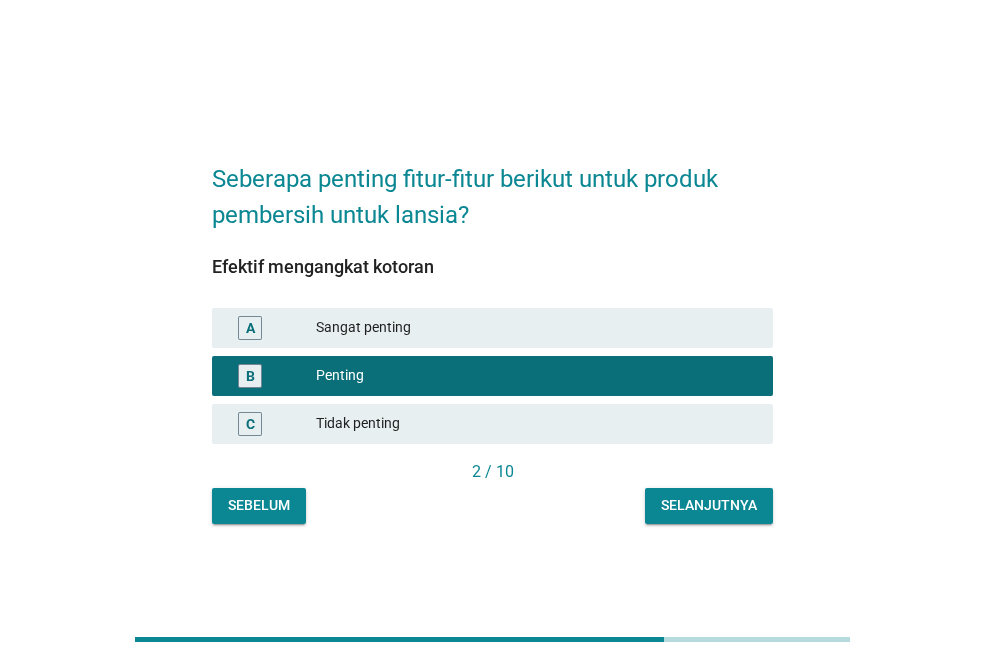 click on "Sangat penting" at bounding box center [536, 328] 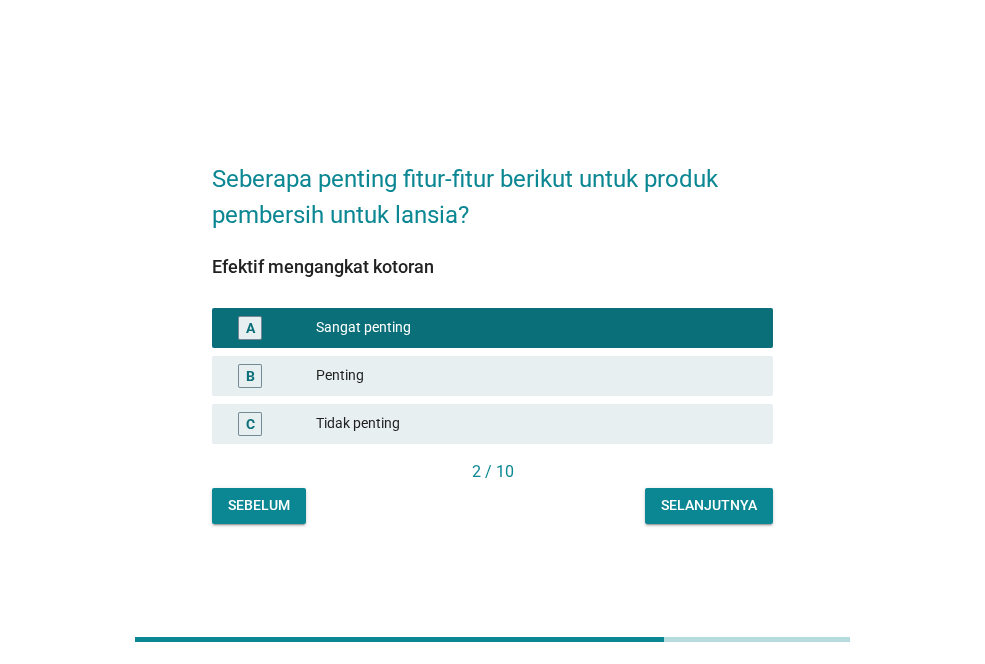 click on "Selanjutnya" at bounding box center [709, 505] 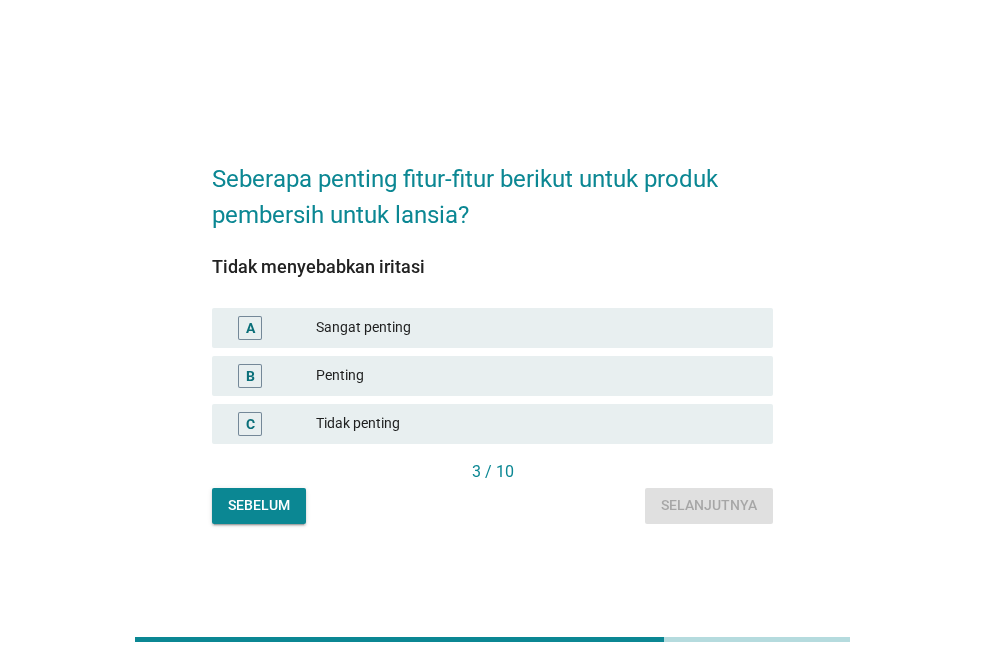 click on "Sangat penting" at bounding box center [536, 328] 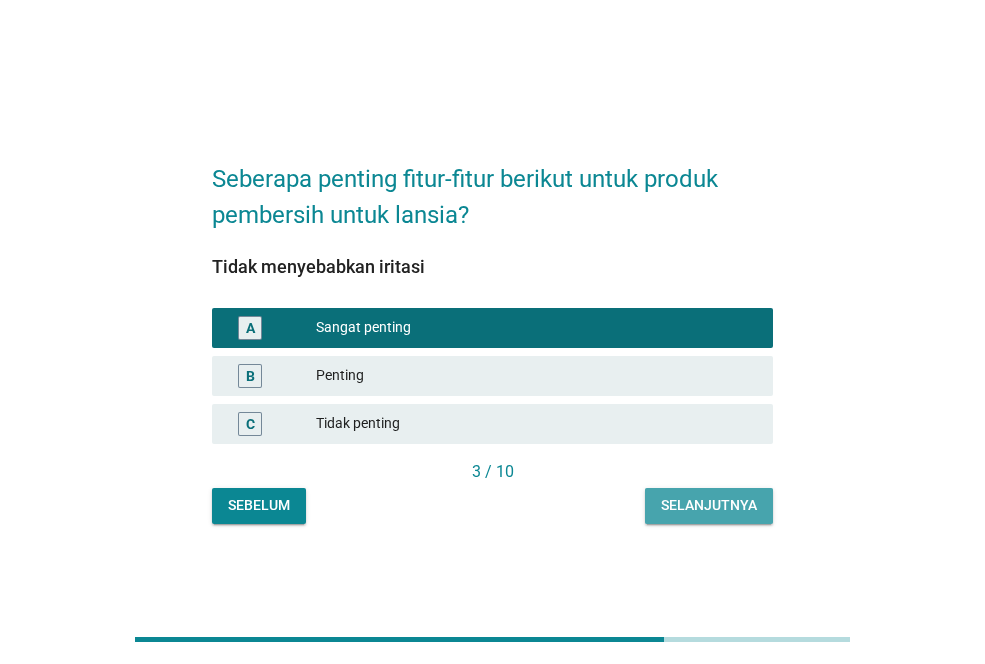click on "Selanjutnya" at bounding box center (709, 506) 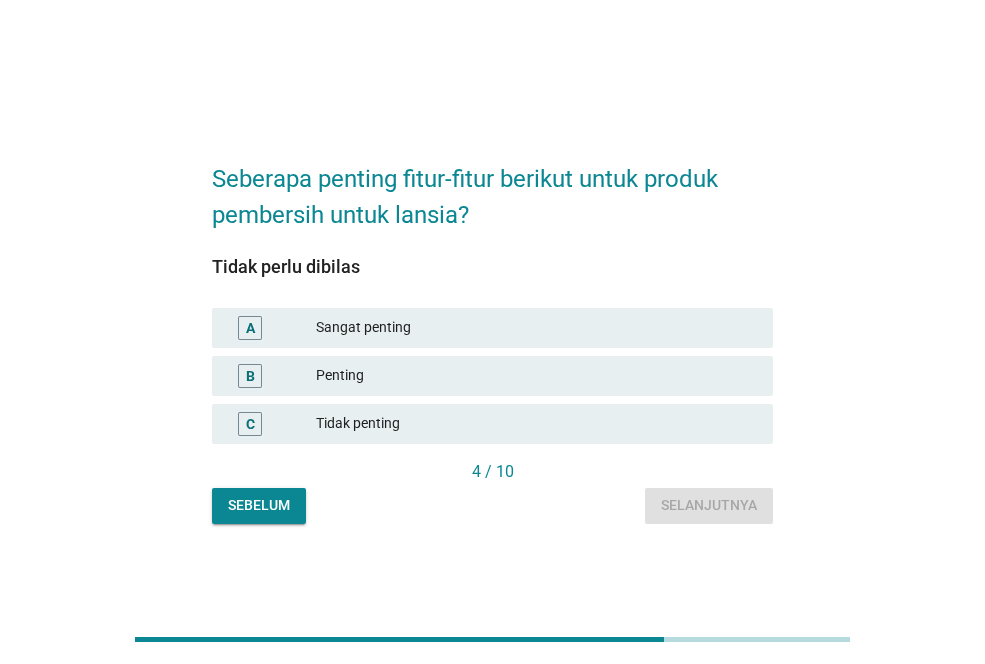 click on "Tidak penting" at bounding box center [536, 424] 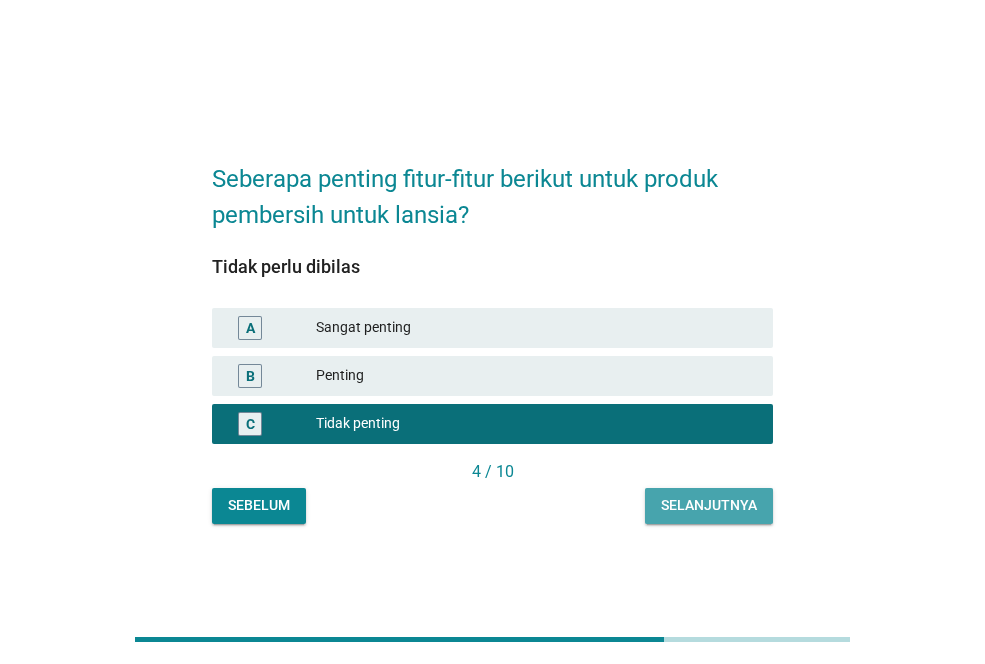 click on "Selanjutnya" at bounding box center [709, 505] 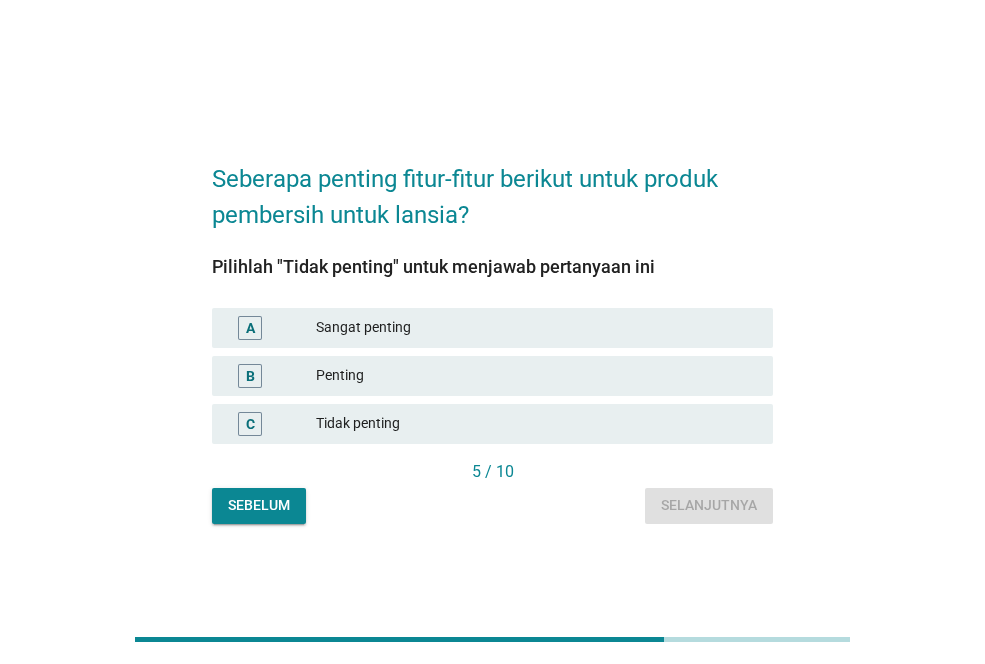 click on "Tidak penting" at bounding box center [536, 424] 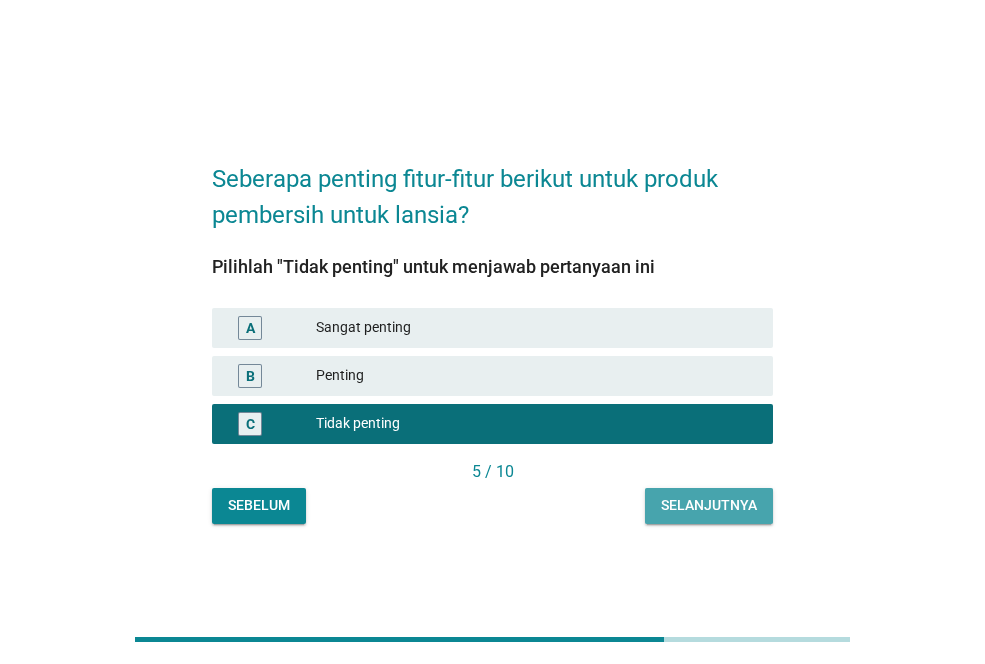 click on "Selanjutnya" at bounding box center (709, 505) 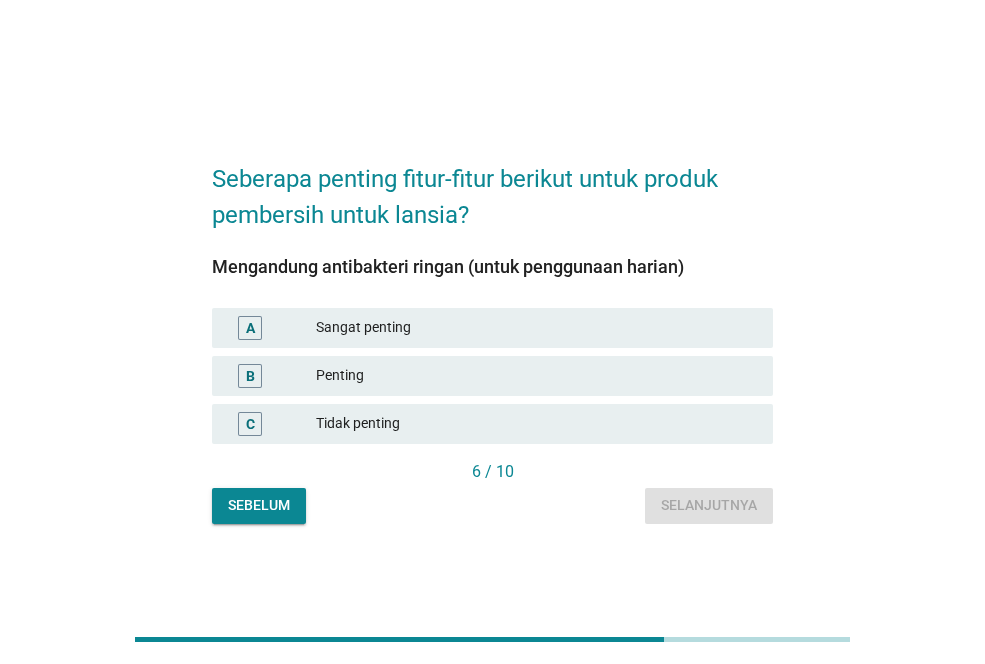 click on "Penting" at bounding box center [536, 376] 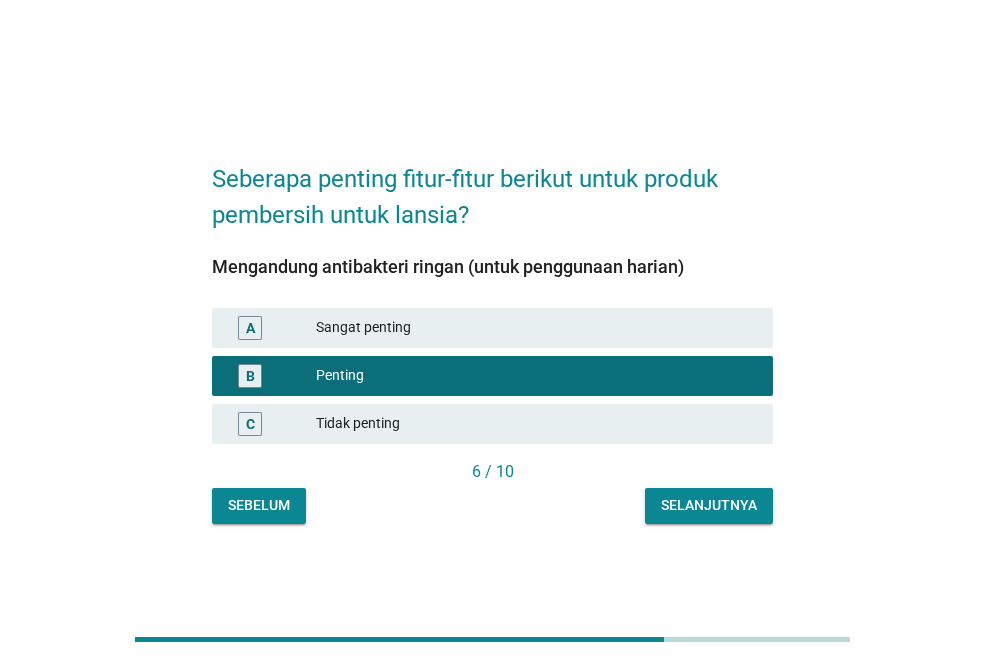 click on "Selanjutnya" at bounding box center (709, 506) 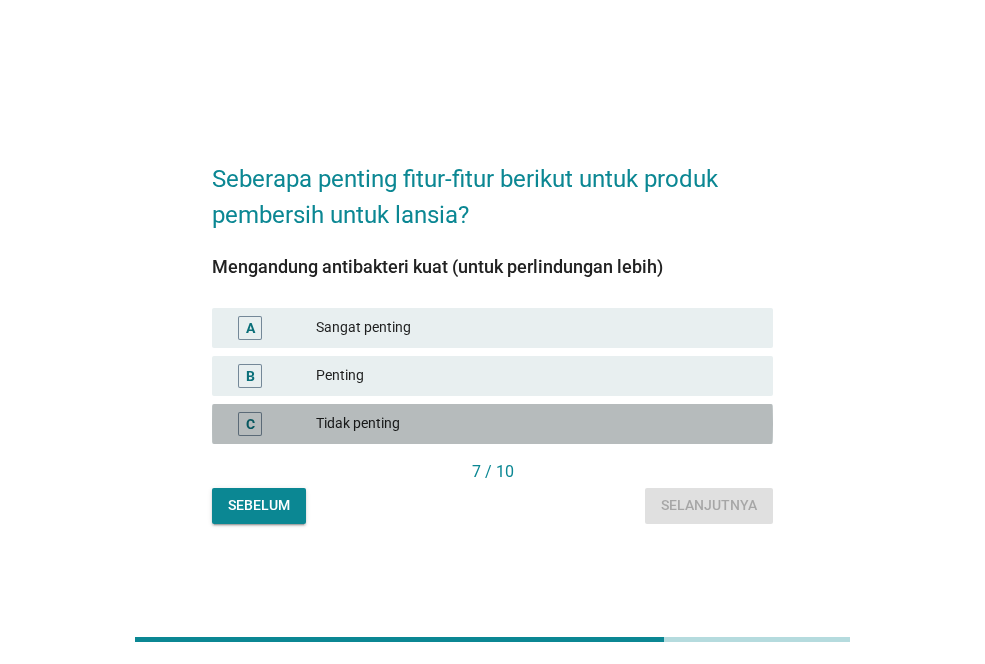 click on "Tidak penting" at bounding box center [536, 424] 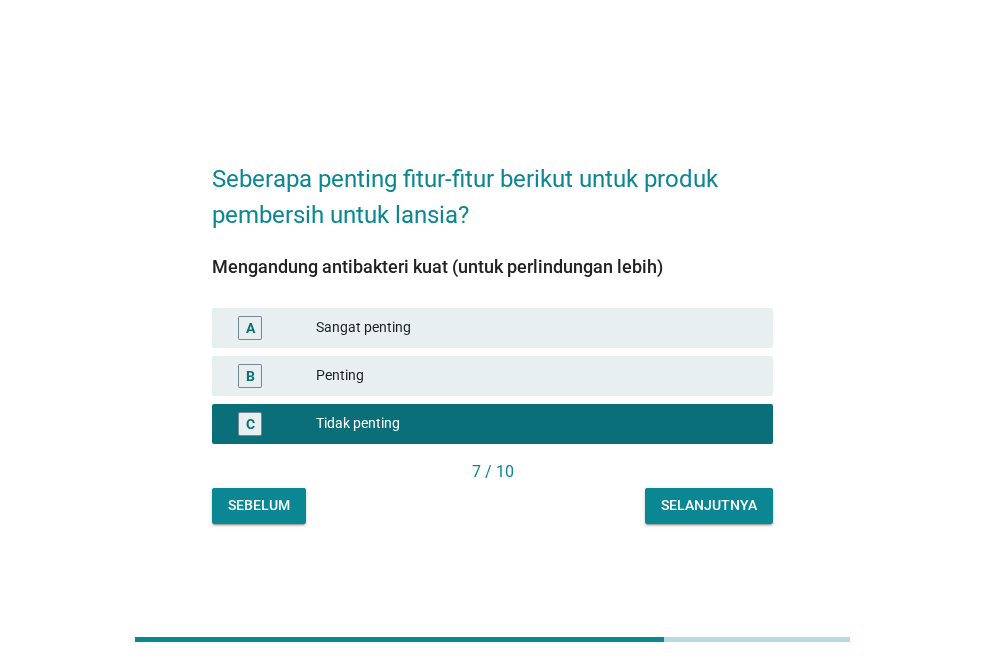 click on "Selanjutnya" at bounding box center (709, 506) 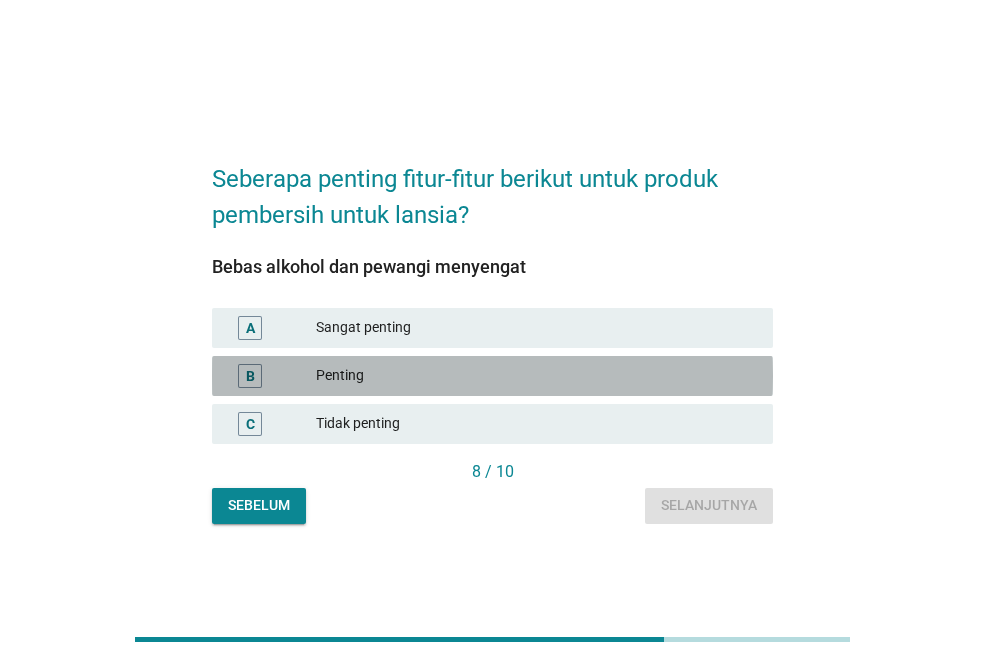 click on "Penting" at bounding box center (536, 376) 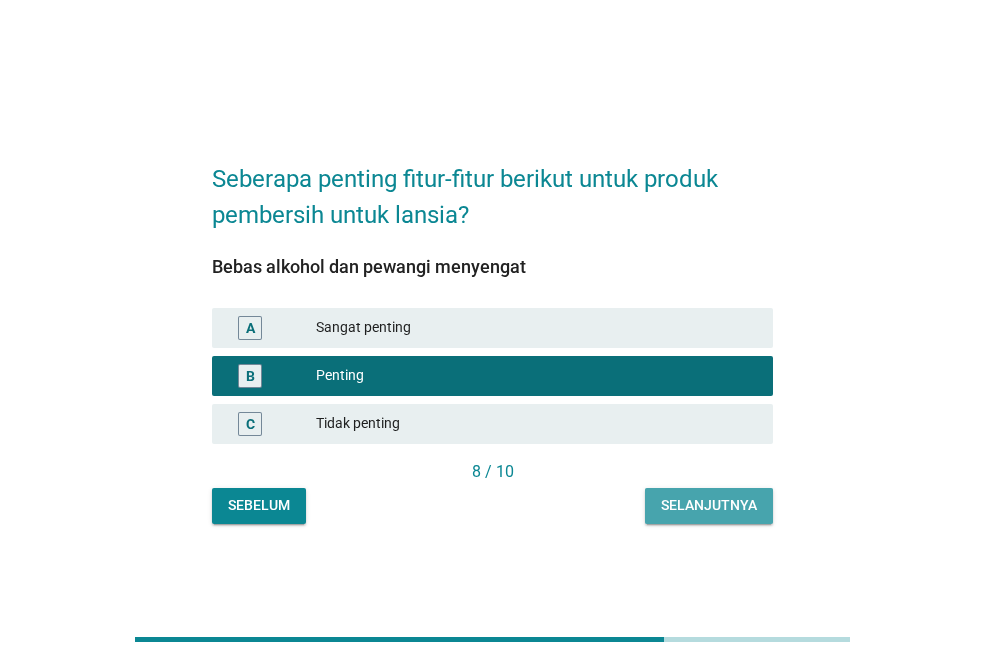 click on "Selanjutnya" at bounding box center (709, 505) 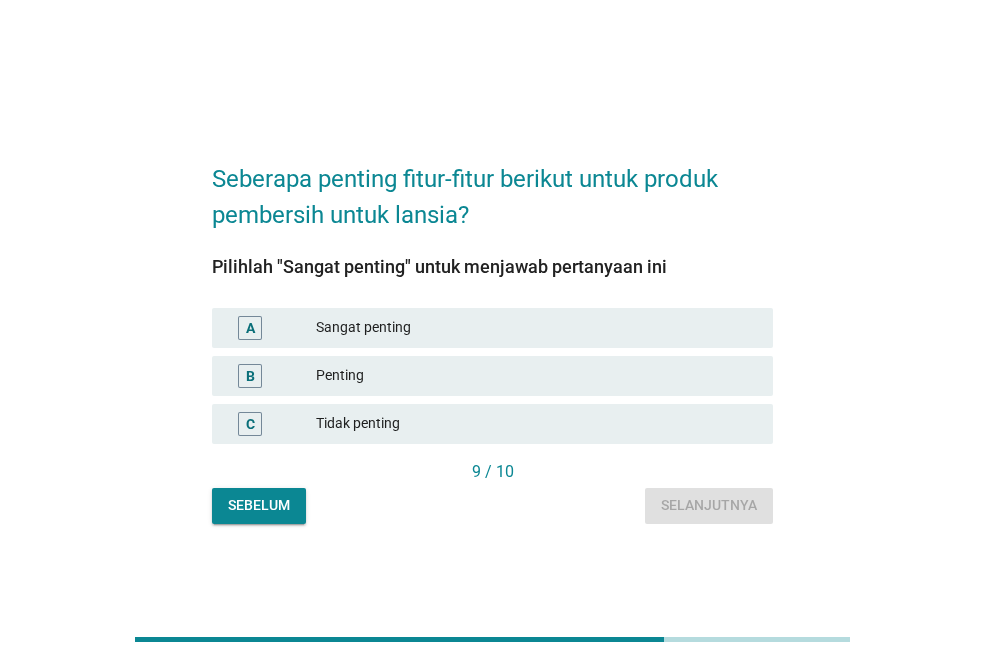 click on "Sangat penting" at bounding box center [536, 328] 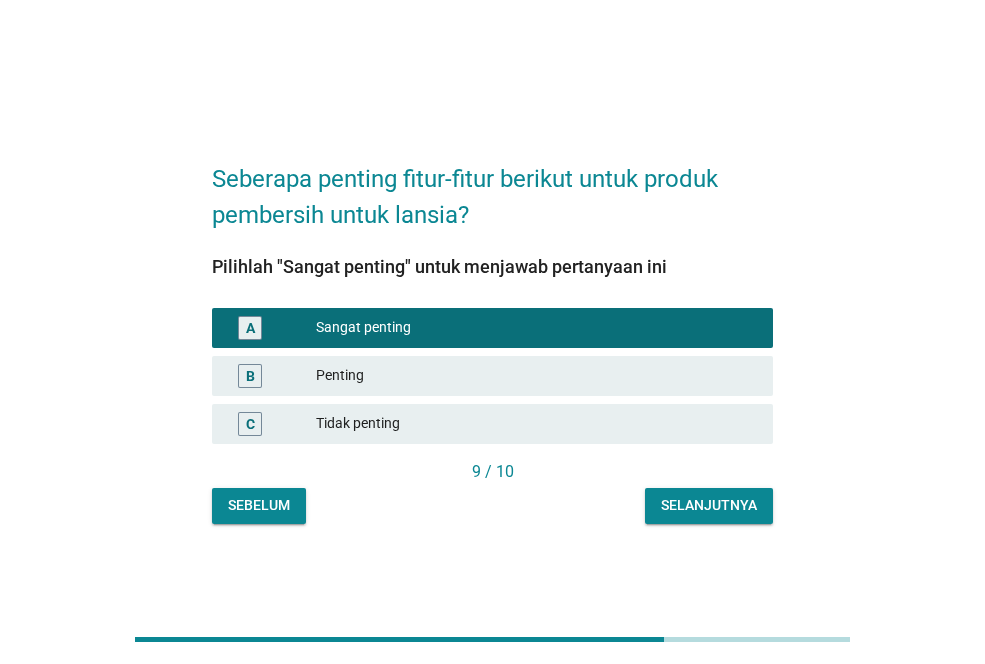 click on "Selanjutnya" at bounding box center [709, 505] 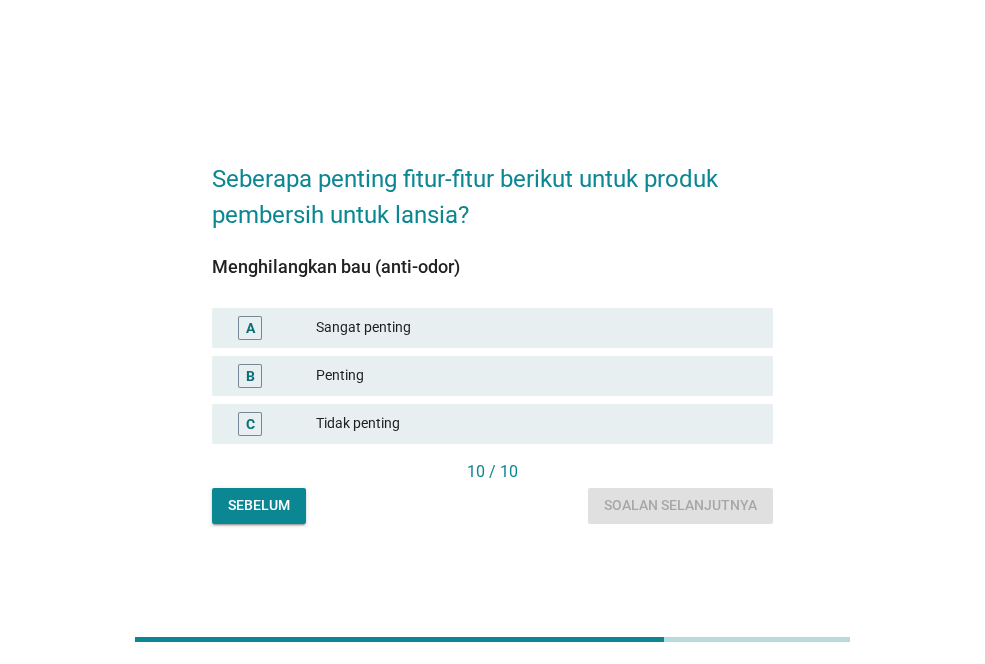 click on "Penting" at bounding box center (536, 376) 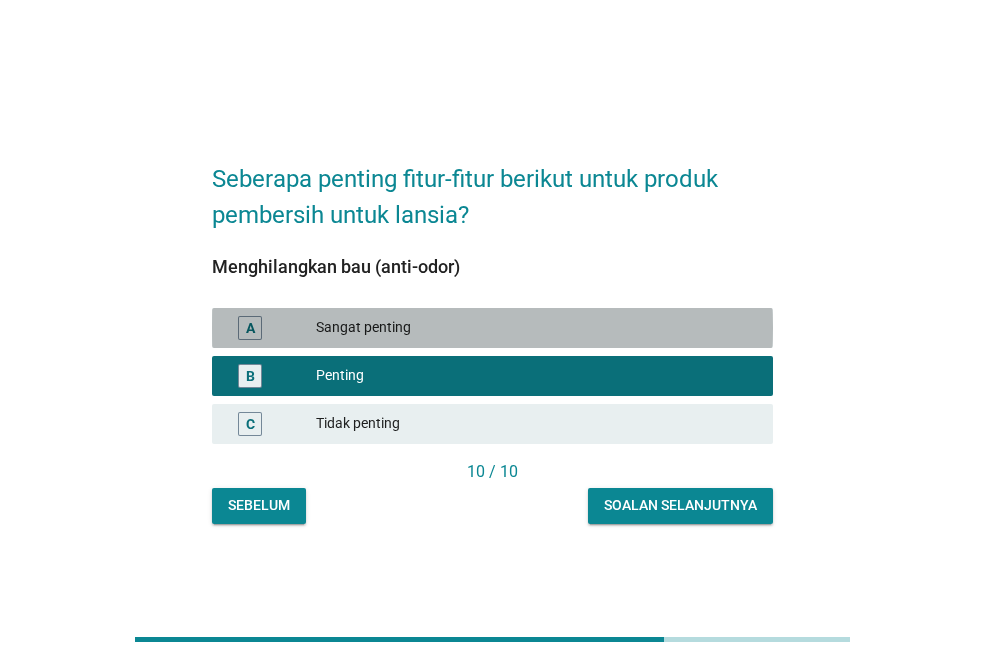 click on "Sangat penting" at bounding box center [536, 328] 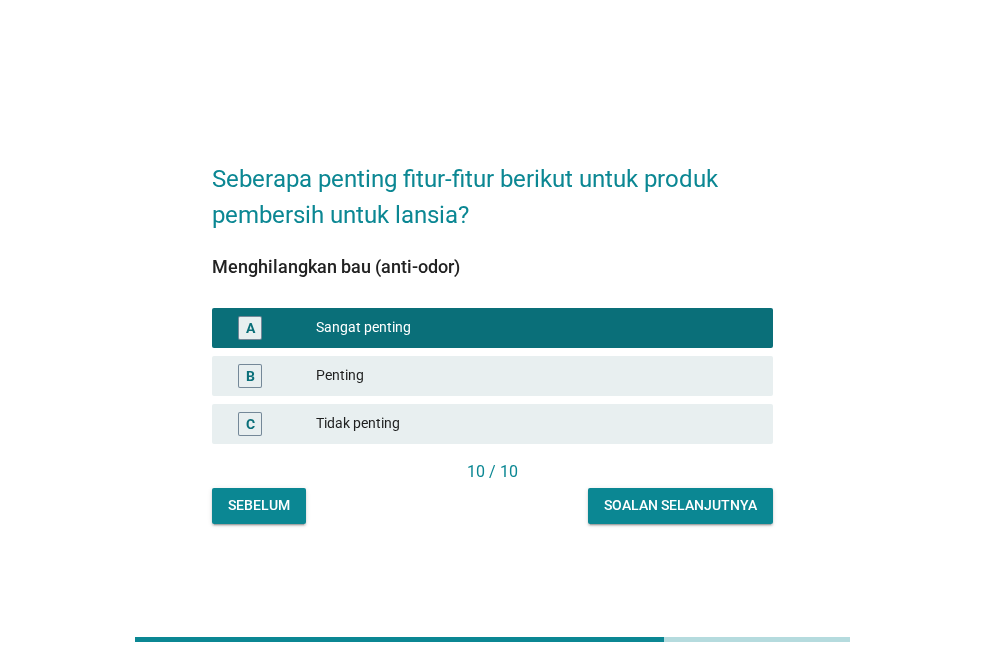 click on "Soalan selanjutnya" at bounding box center (680, 505) 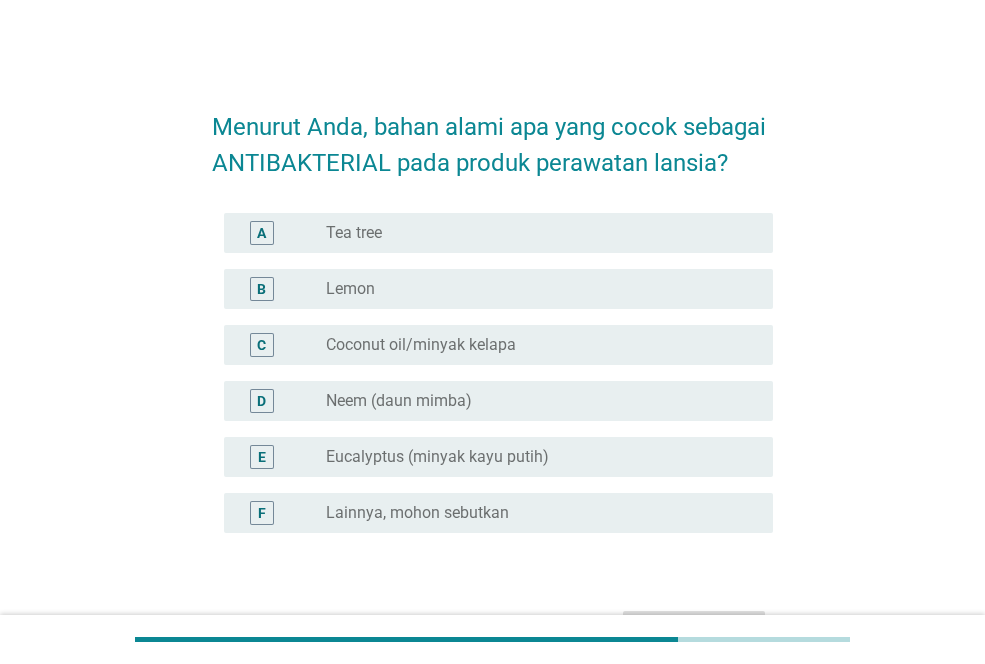 click on "radio_button_unchecked Tea tree" at bounding box center (533, 233) 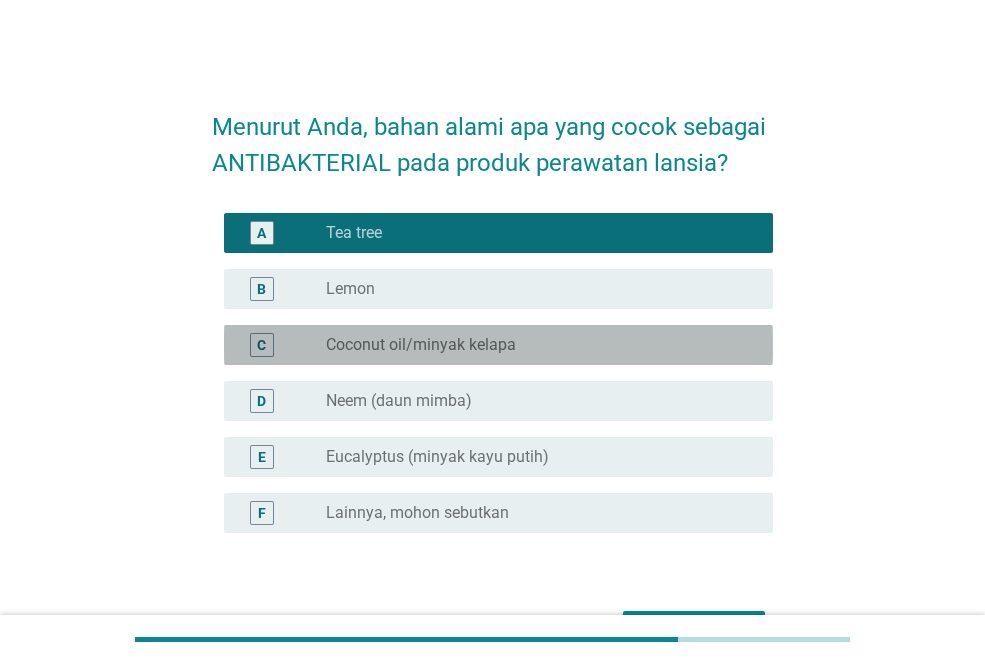 click on "Coconut oil/minyak kelapa" at bounding box center [421, 345] 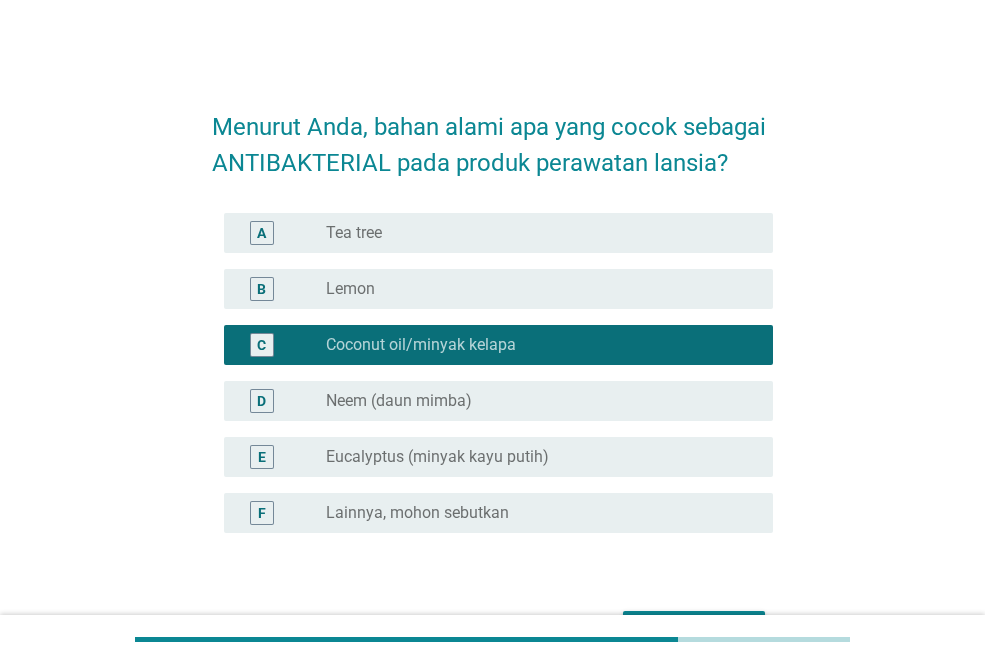 scroll, scrollTop: 100, scrollLeft: 0, axis: vertical 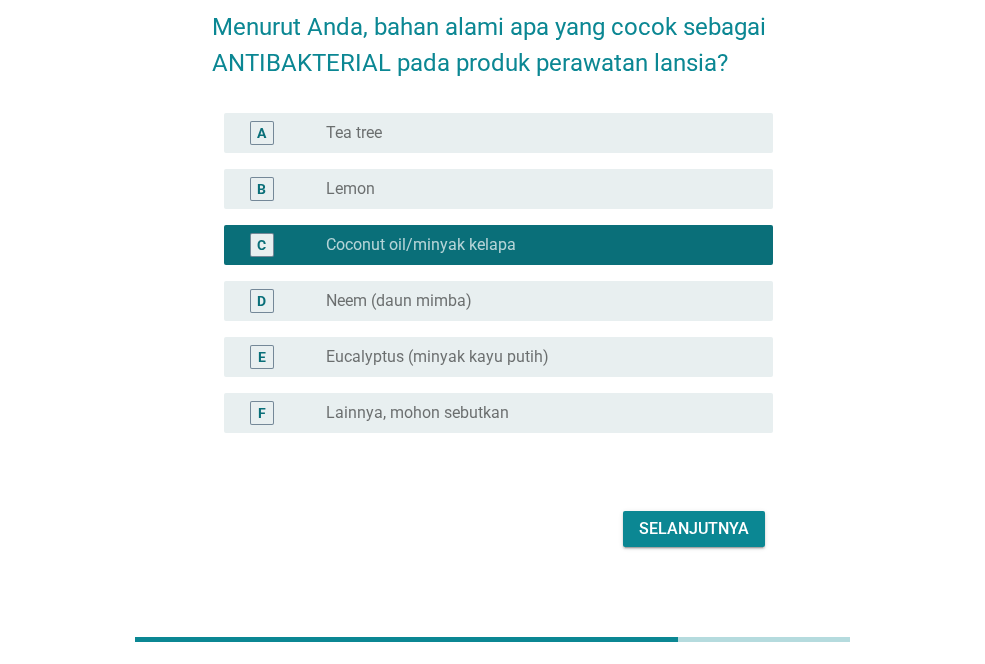 click on "radio_button_unchecked Tea tree" at bounding box center (533, 133) 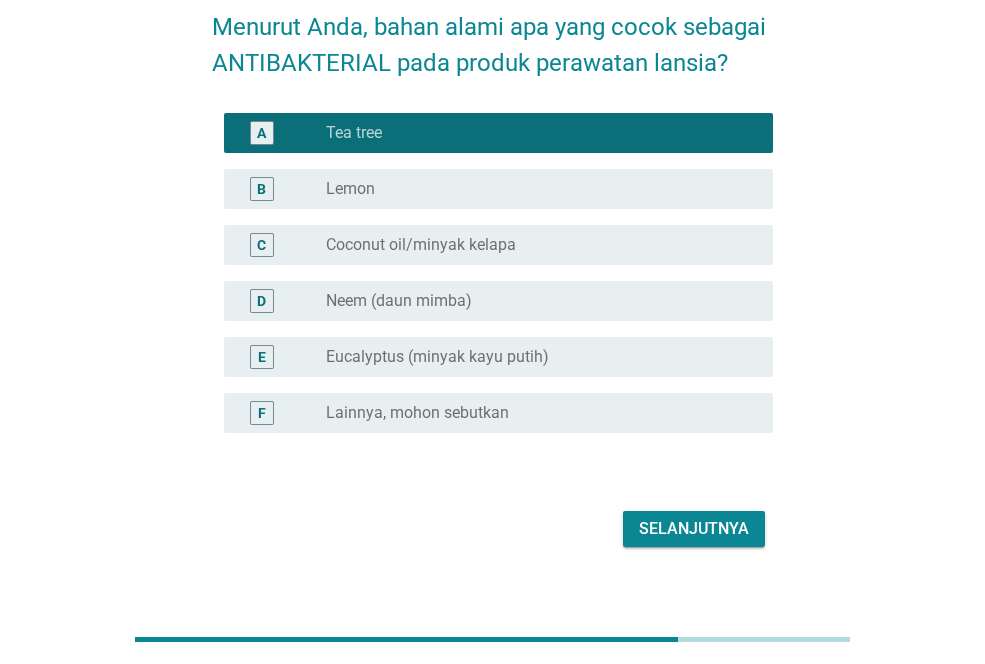 click on "Selanjutnya" at bounding box center (694, 529) 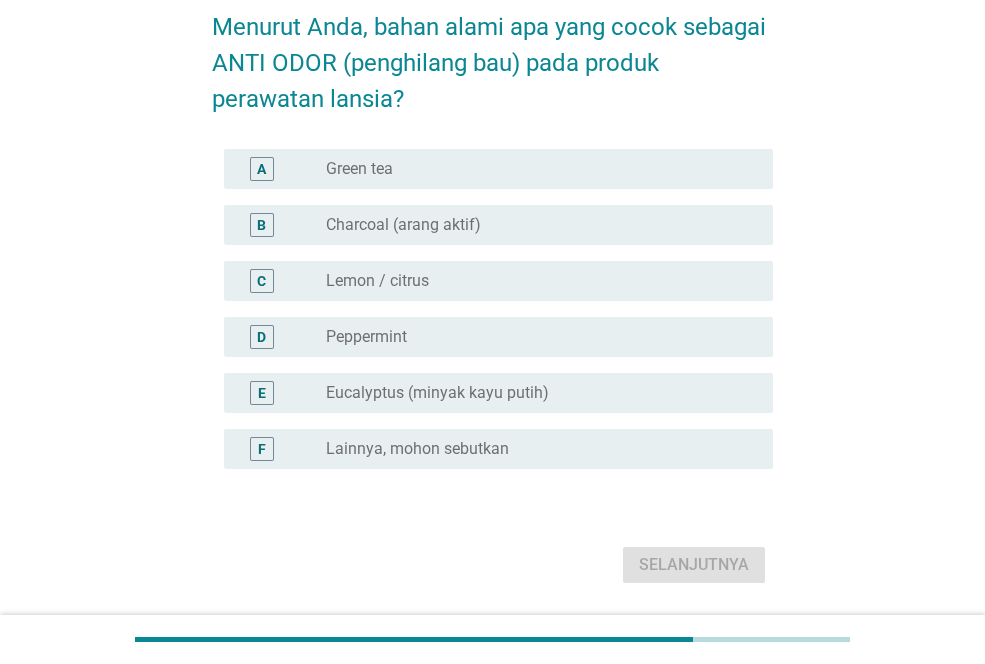 scroll, scrollTop: 0, scrollLeft: 0, axis: both 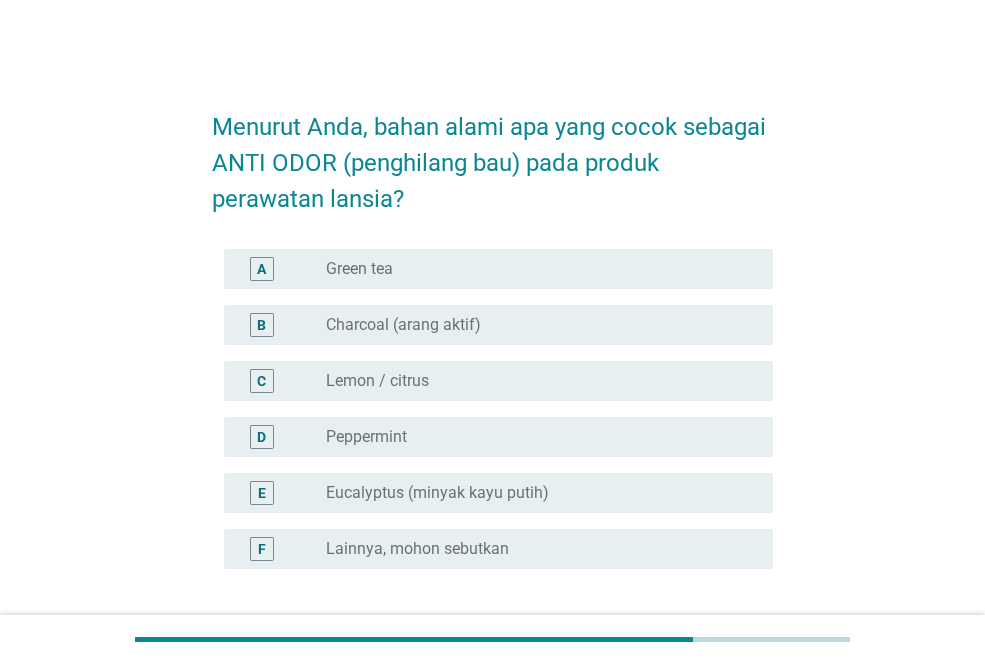 click on "Eucalyptus (minyak kayu putih)" at bounding box center (437, 493) 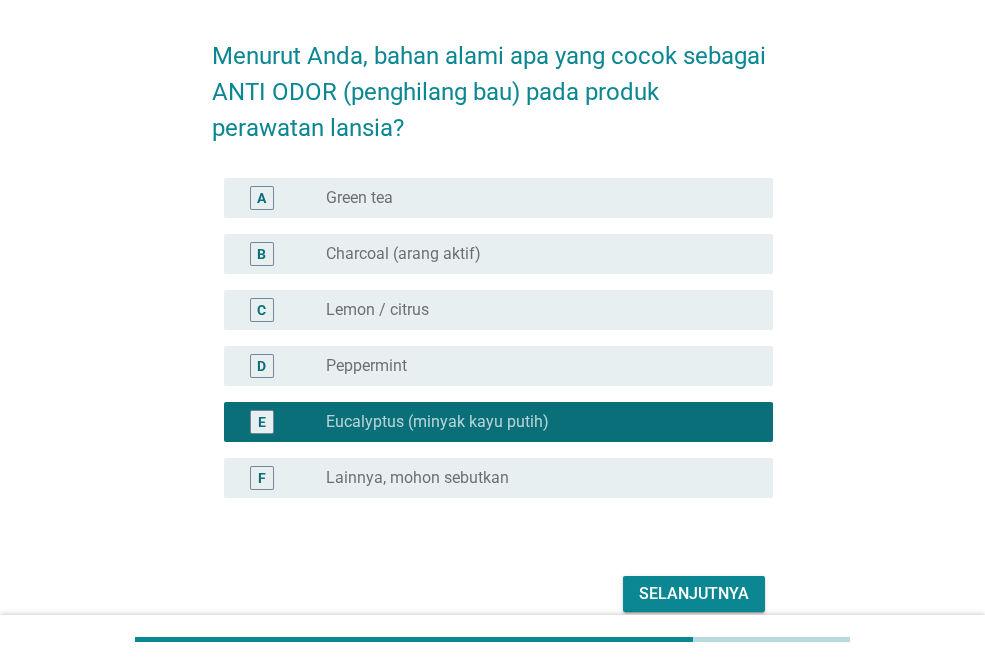 scroll, scrollTop: 162, scrollLeft: 0, axis: vertical 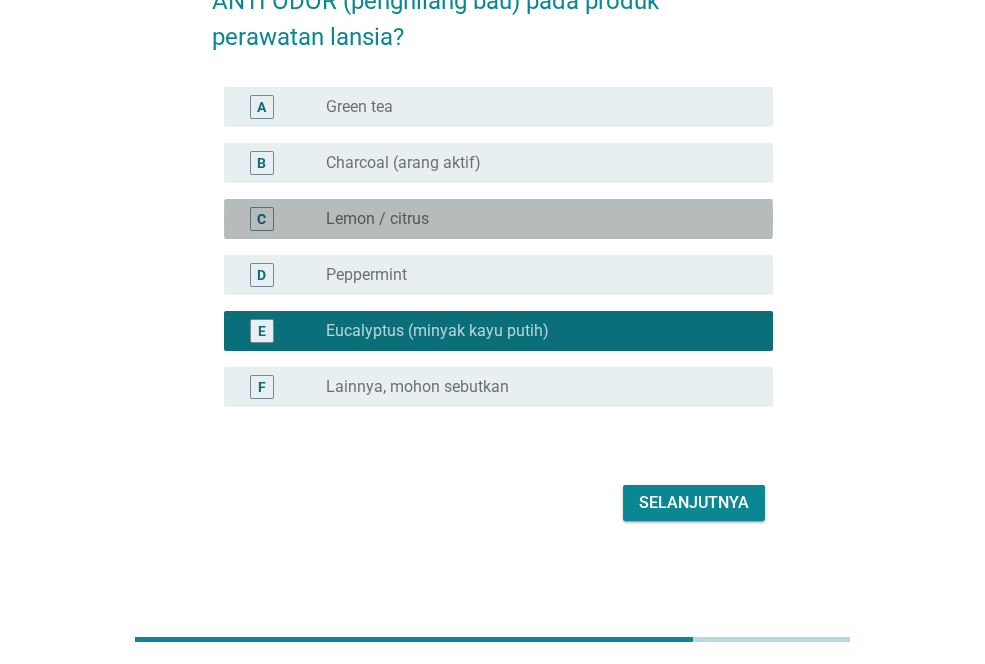 click on "radio_button_unchecked Lemon / citrus" at bounding box center (541, 219) 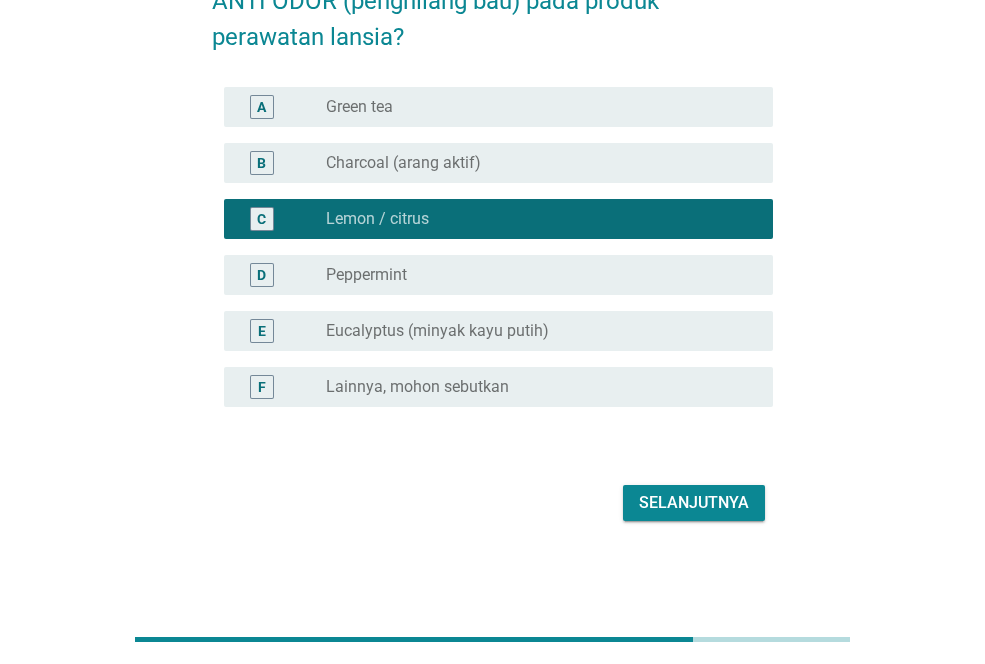 click on "radio_button_unchecked Eucalyptus (minyak kayu putih)" at bounding box center (541, 331) 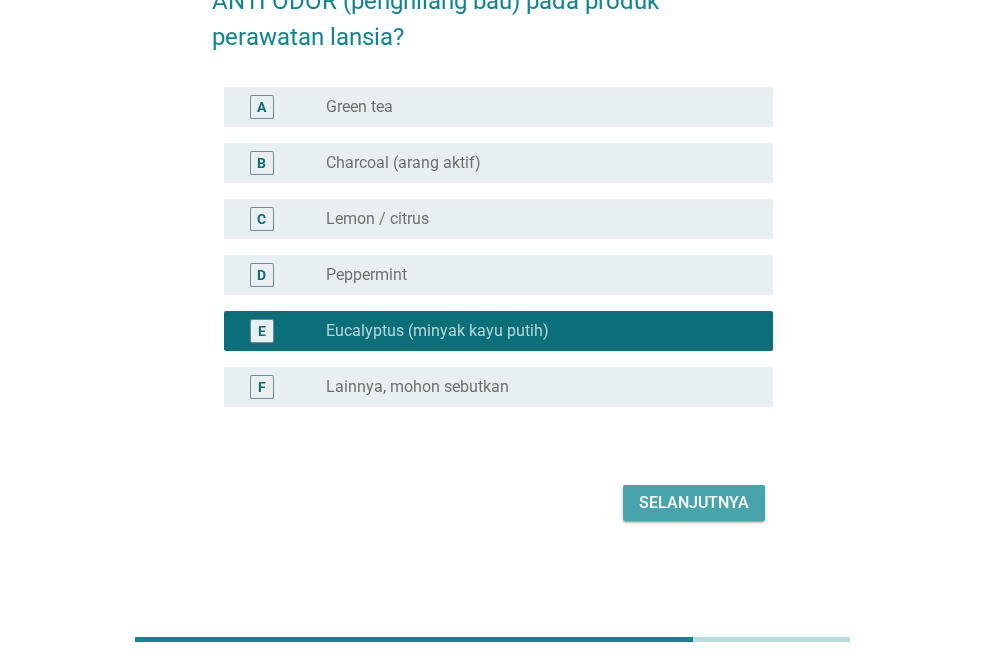 click on "Selanjutnya" at bounding box center (694, 503) 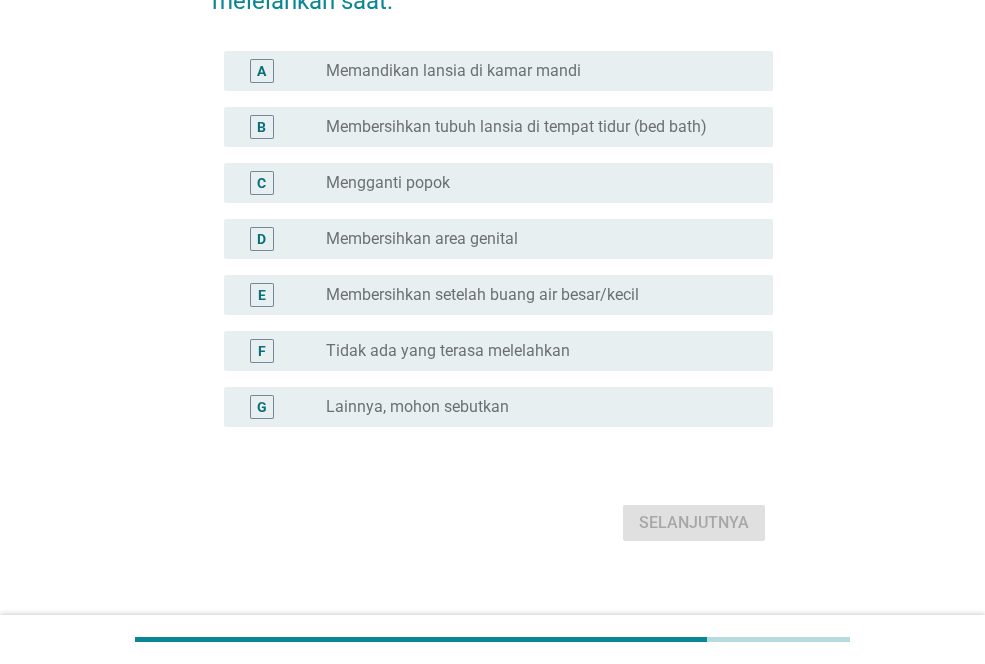 scroll, scrollTop: 0, scrollLeft: 0, axis: both 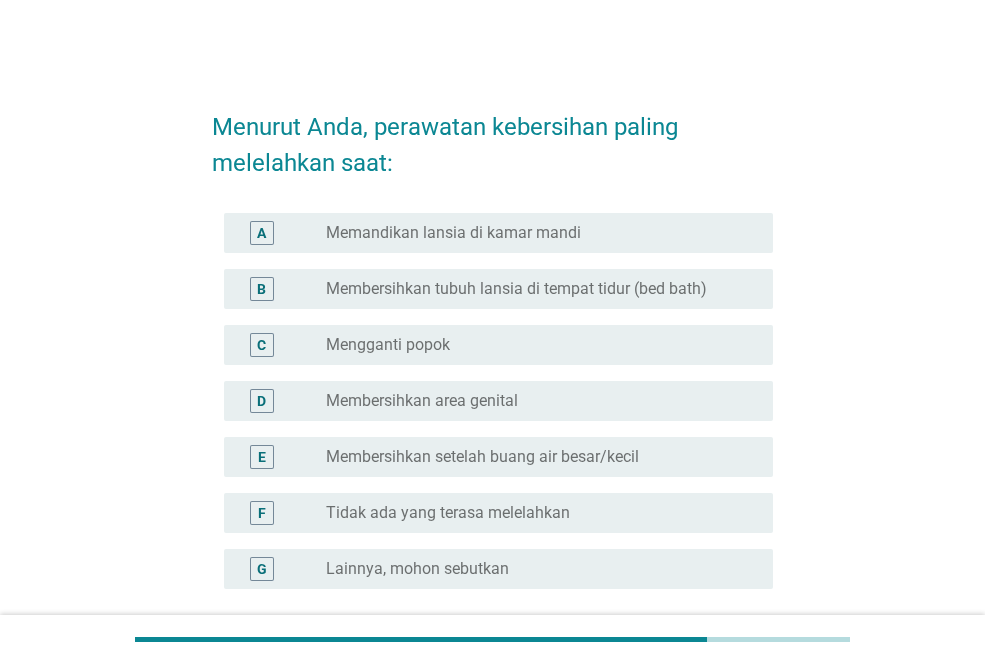 click on "Membersihkan tubuh lansia di tempat tidur (bed bath)" at bounding box center (516, 289) 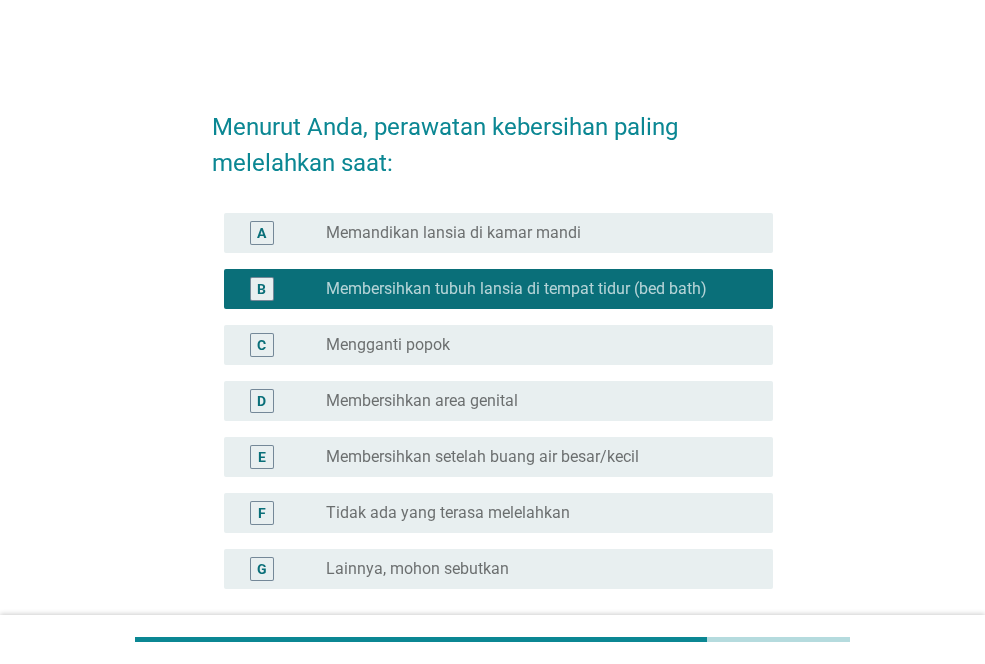 click on "Membersihkan area genital" at bounding box center (422, 401) 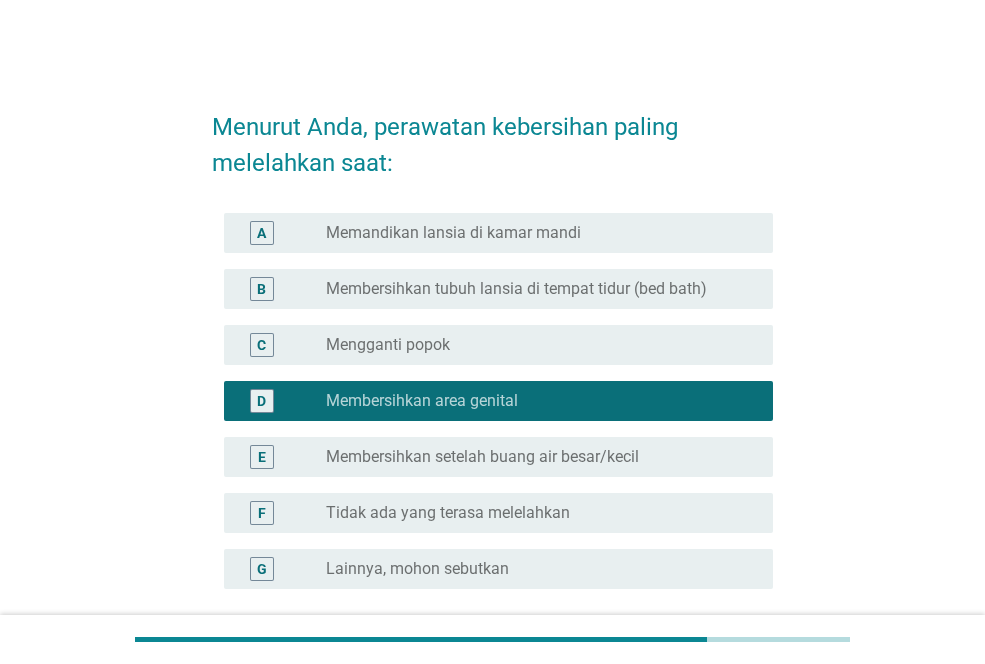 click on "B     radio_button_unchecked [ACTION] [PERSON] [LOCATION]" at bounding box center [498, 289] 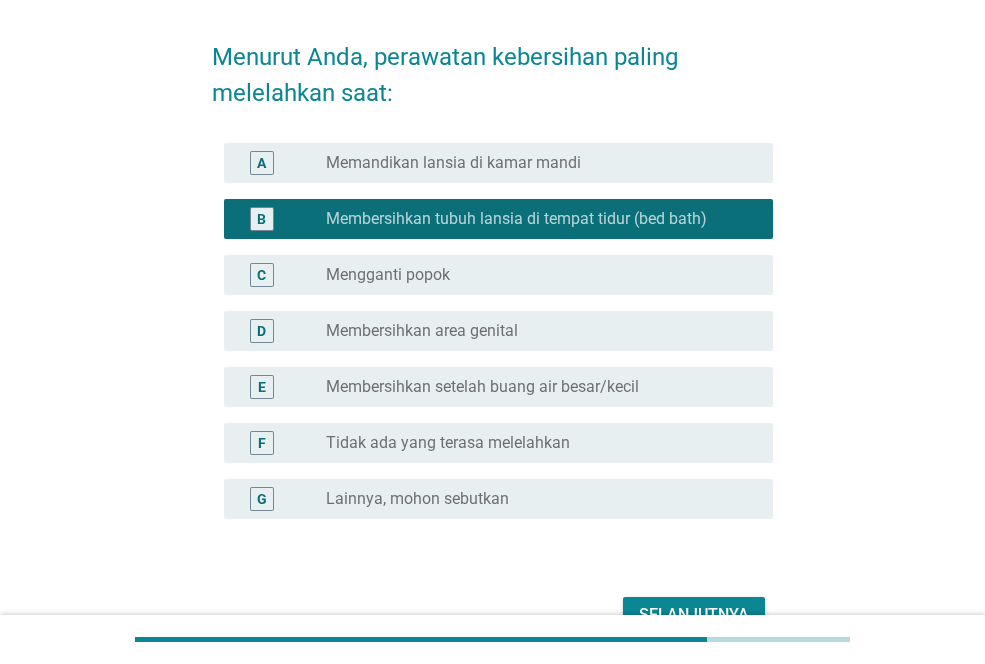 scroll, scrollTop: 182, scrollLeft: 0, axis: vertical 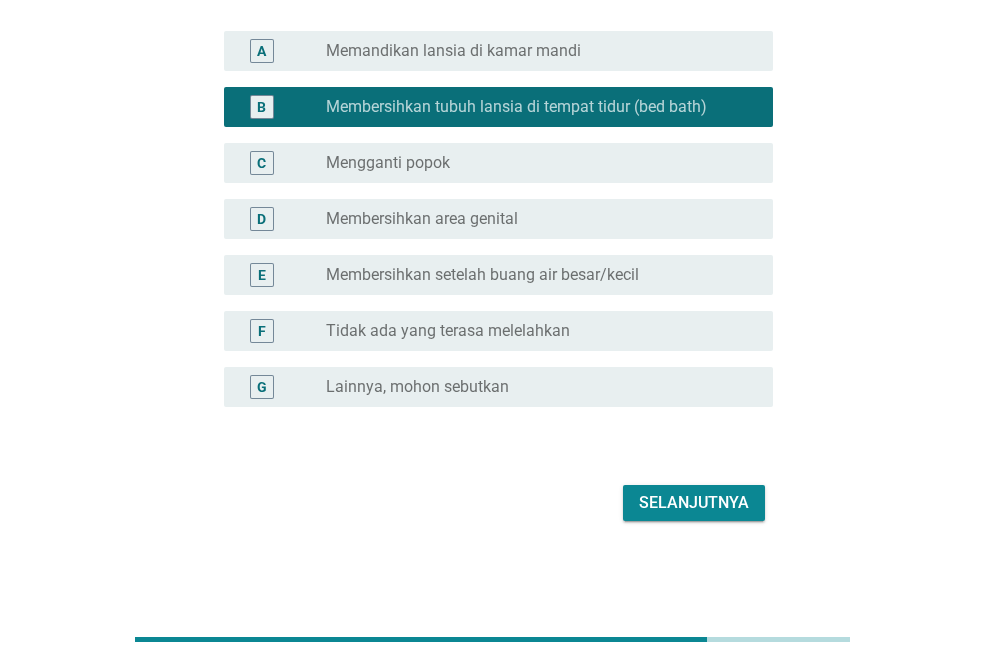 click on "Selanjutnya" at bounding box center (694, 503) 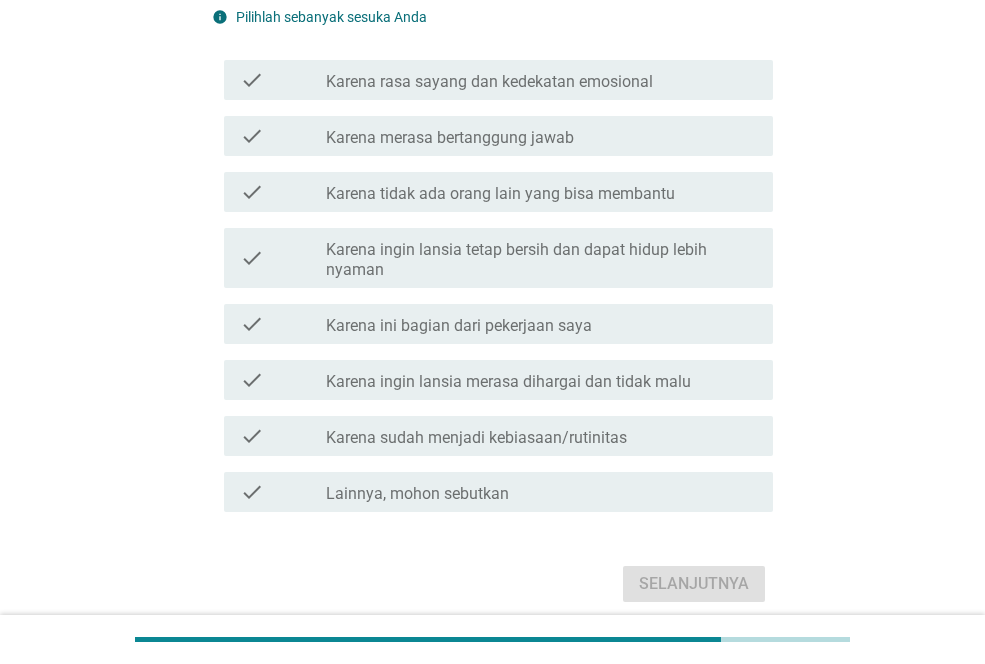 scroll, scrollTop: 0, scrollLeft: 0, axis: both 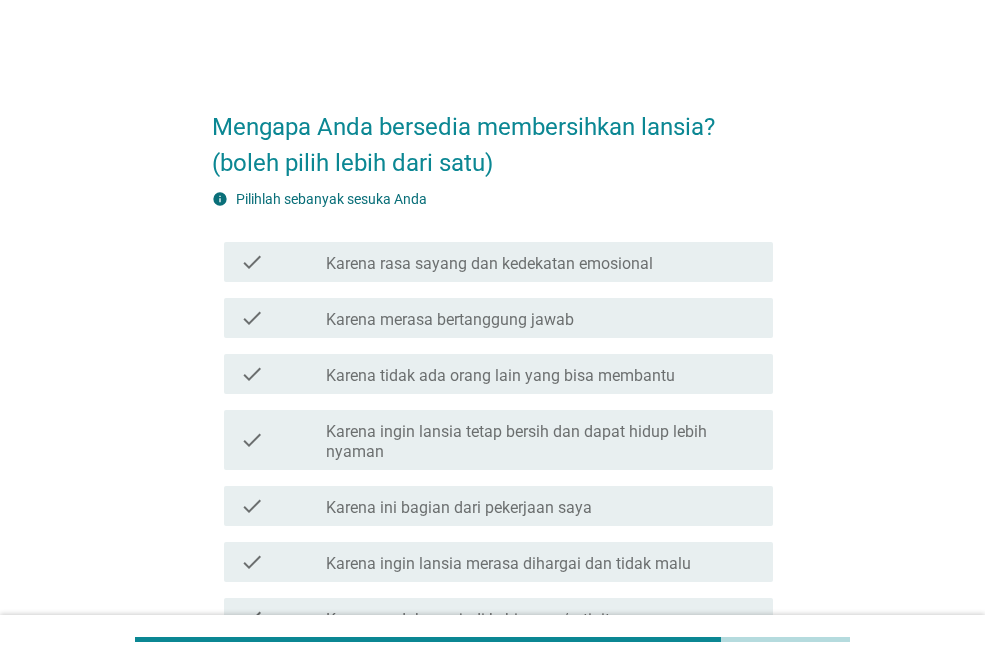click on "check_box_outline_blank Karena merasa bertanggung jawab" at bounding box center (541, 318) 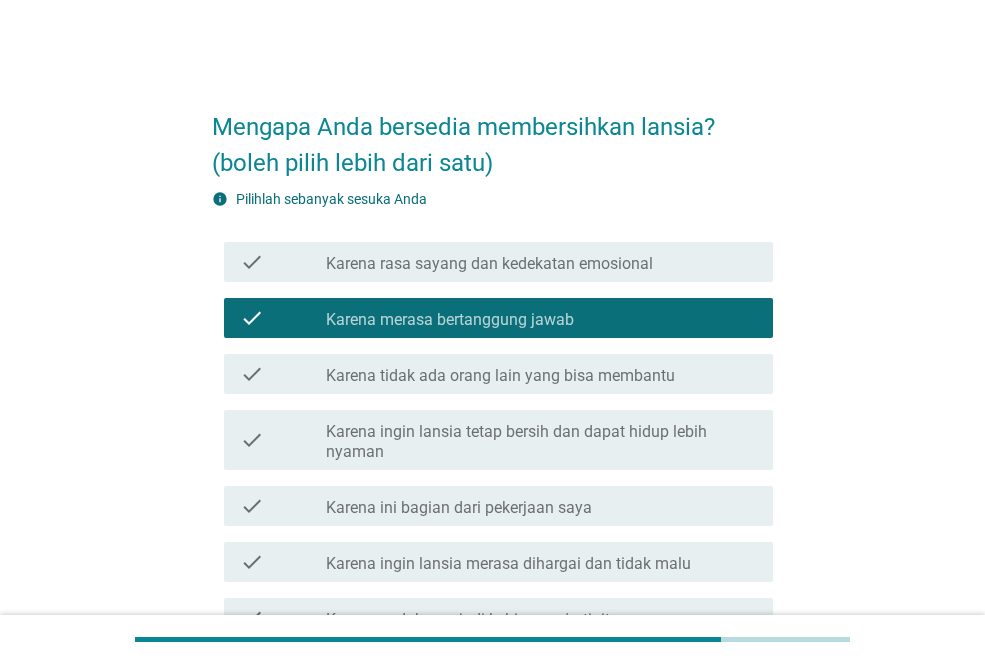 scroll, scrollTop: 100, scrollLeft: 0, axis: vertical 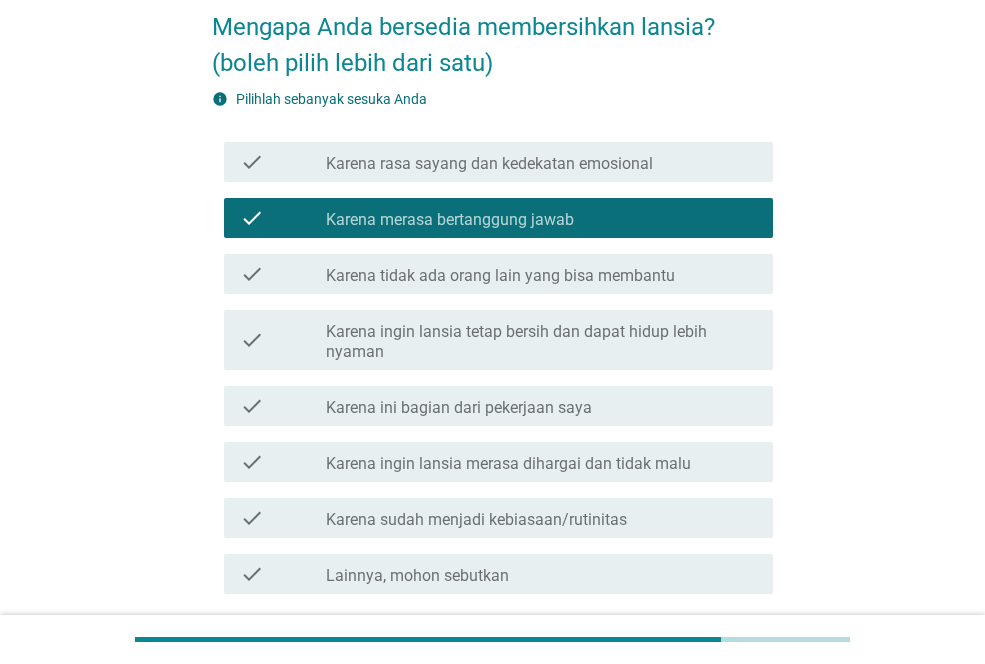 click on "check     check_box_outline_blank [PERSON]" at bounding box center [498, 462] 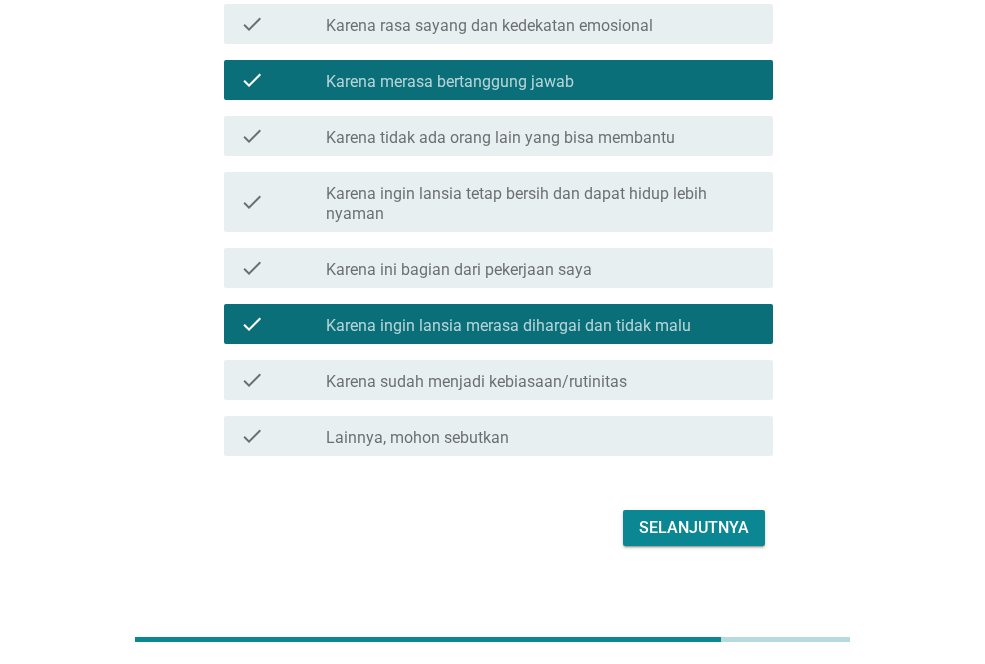 scroll, scrollTop: 63, scrollLeft: 0, axis: vertical 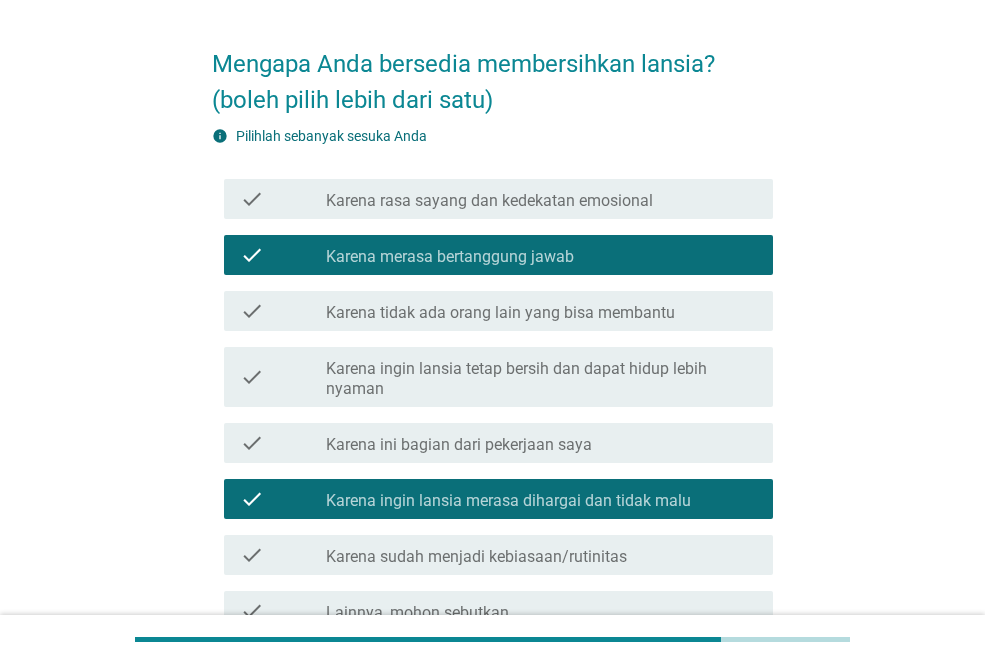 click on "Karena rasa sayang dan kedekatan emosional" at bounding box center [489, 201] 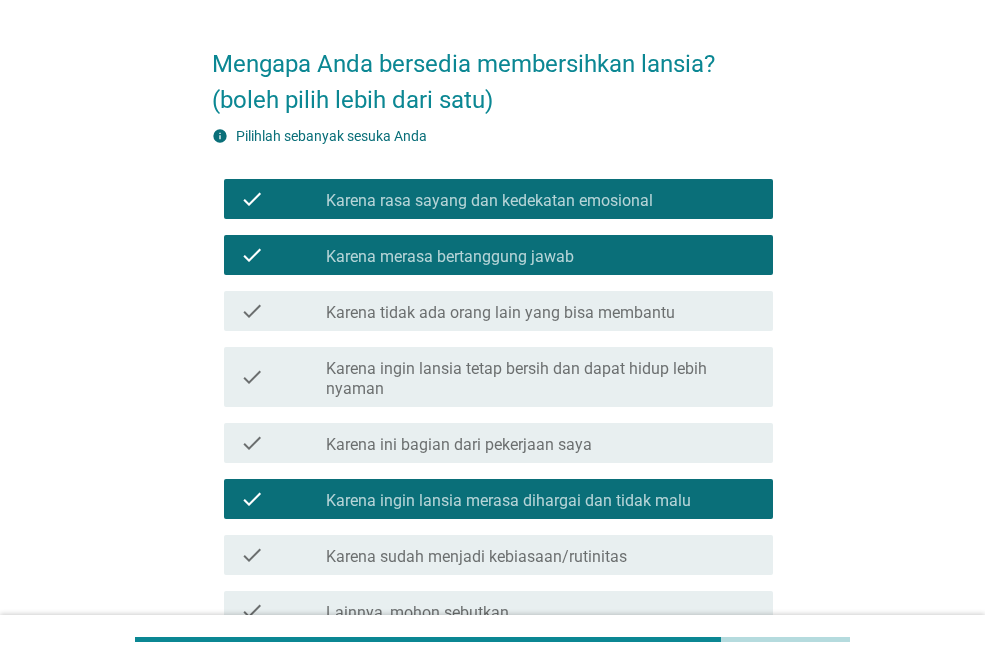 scroll, scrollTop: 263, scrollLeft: 0, axis: vertical 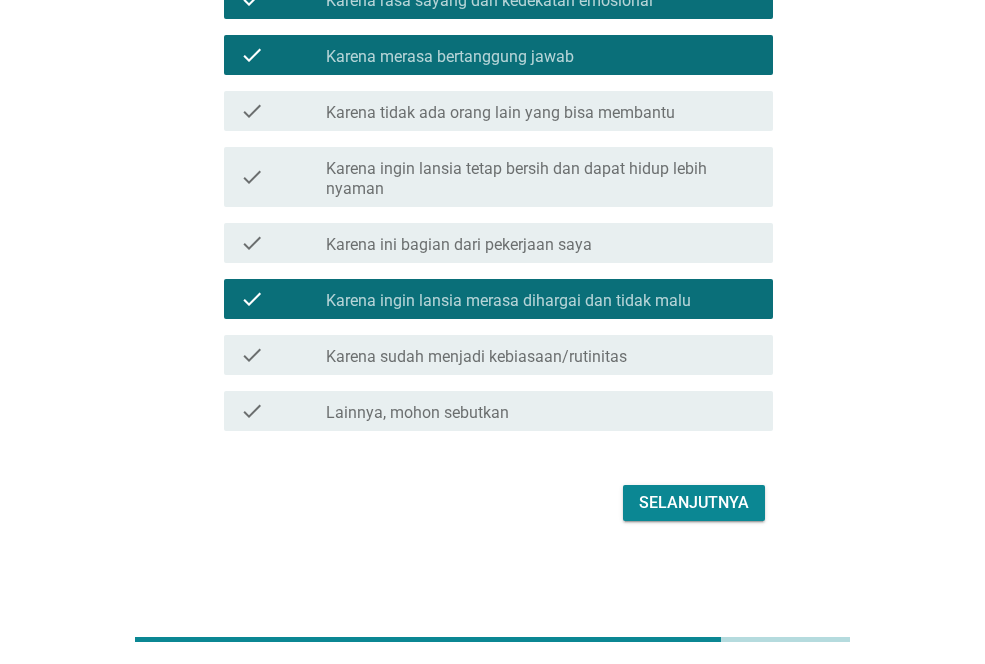 click on "Selanjutnya" at bounding box center (694, 503) 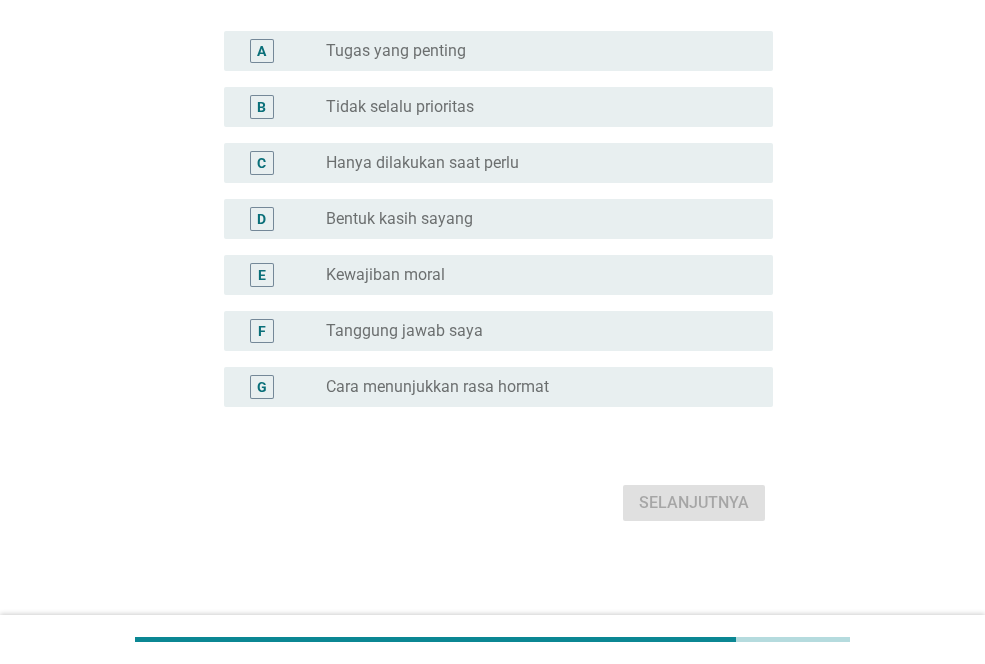 scroll, scrollTop: 0, scrollLeft: 0, axis: both 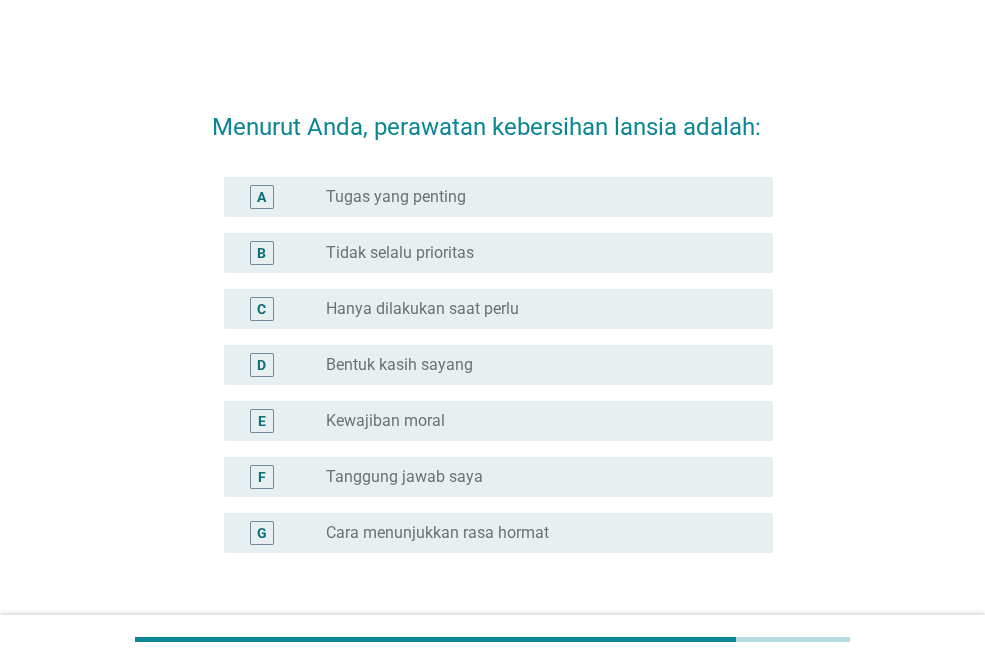 click on "radio_button_unchecked Bentuk kasih sayang" at bounding box center [533, 365] 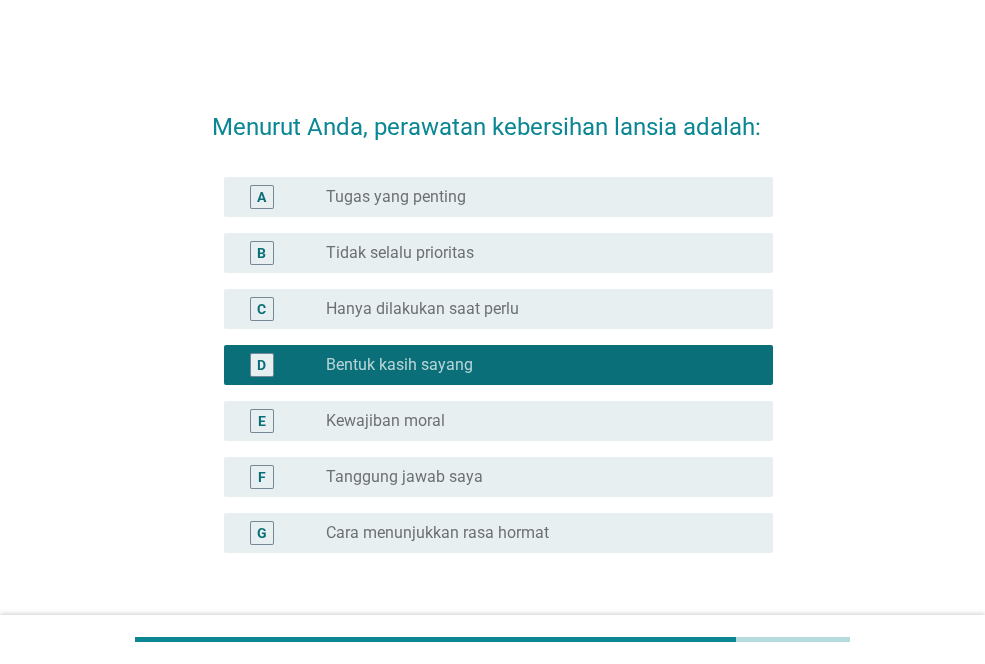click on "Cara menunjukkan rasa hormat" at bounding box center [437, 533] 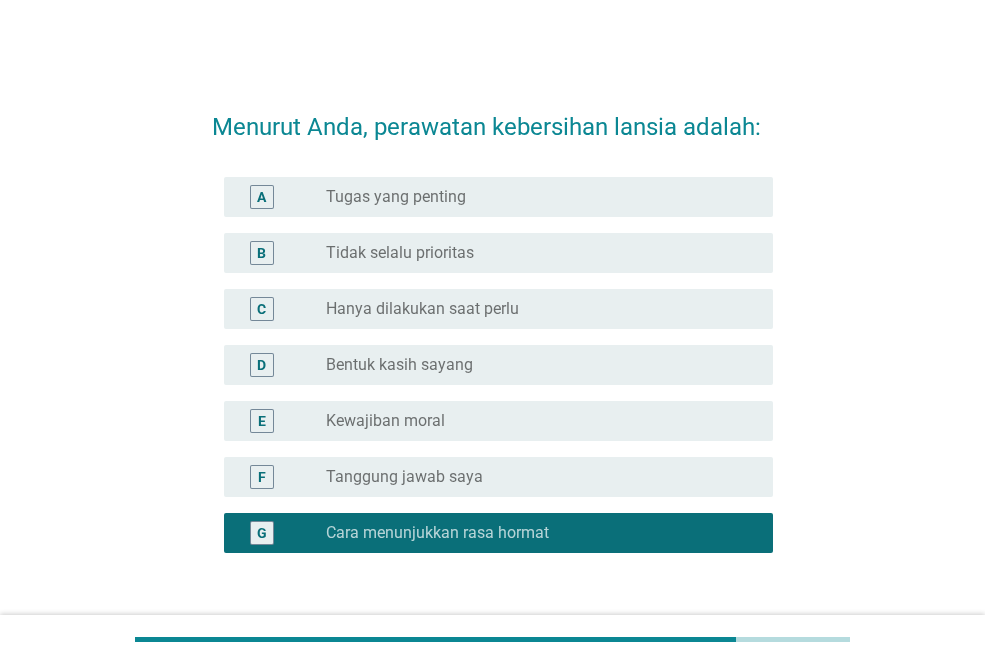 click on "radio_button_unchecked Bentuk kasih sayang" at bounding box center [533, 365] 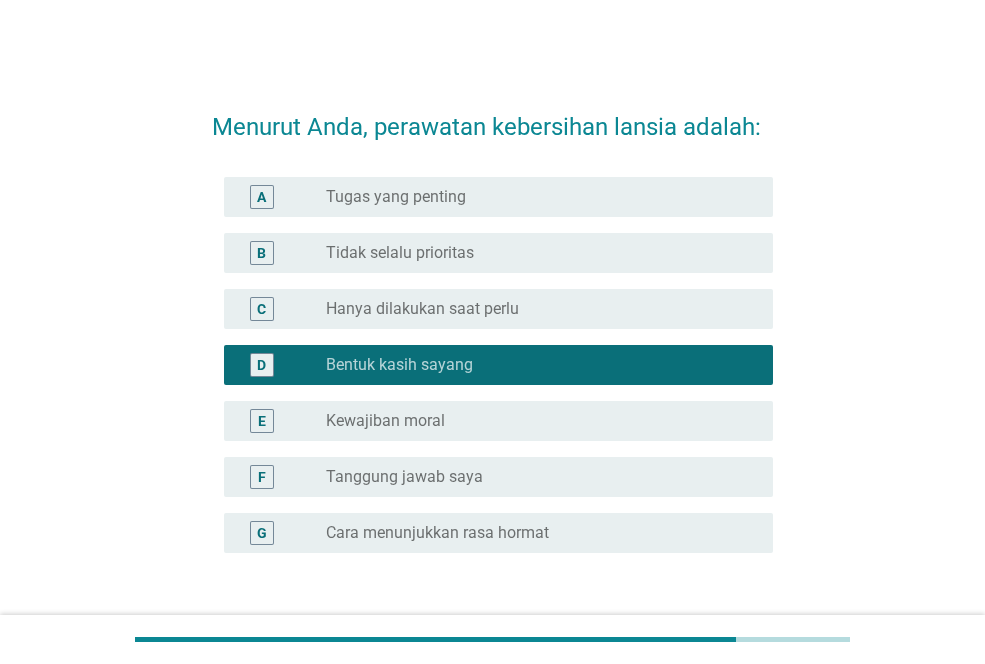 scroll, scrollTop: 146, scrollLeft: 0, axis: vertical 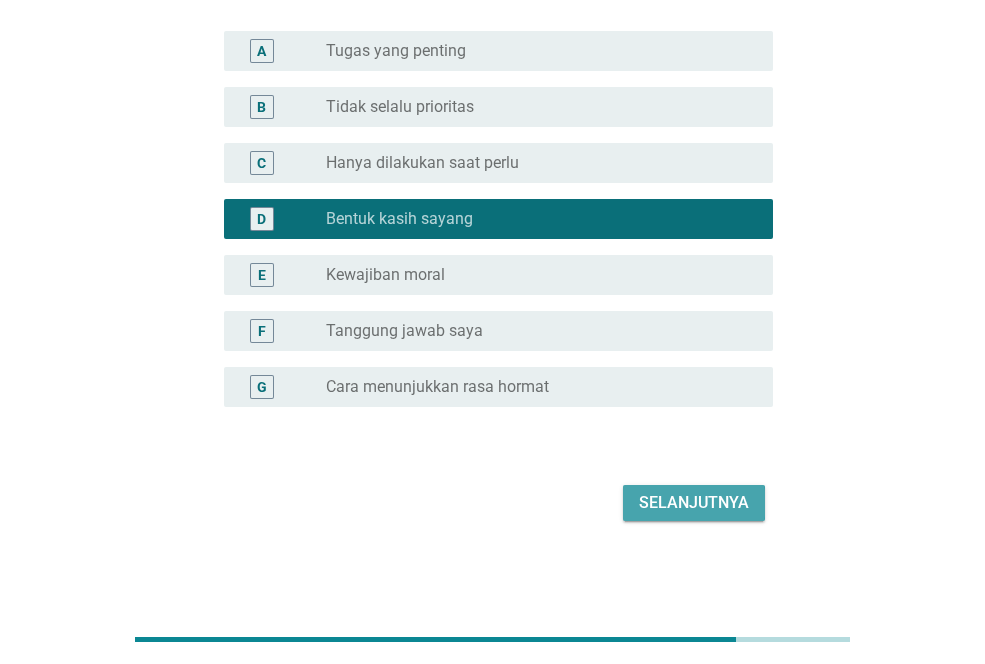 click on "Selanjutnya" at bounding box center [694, 503] 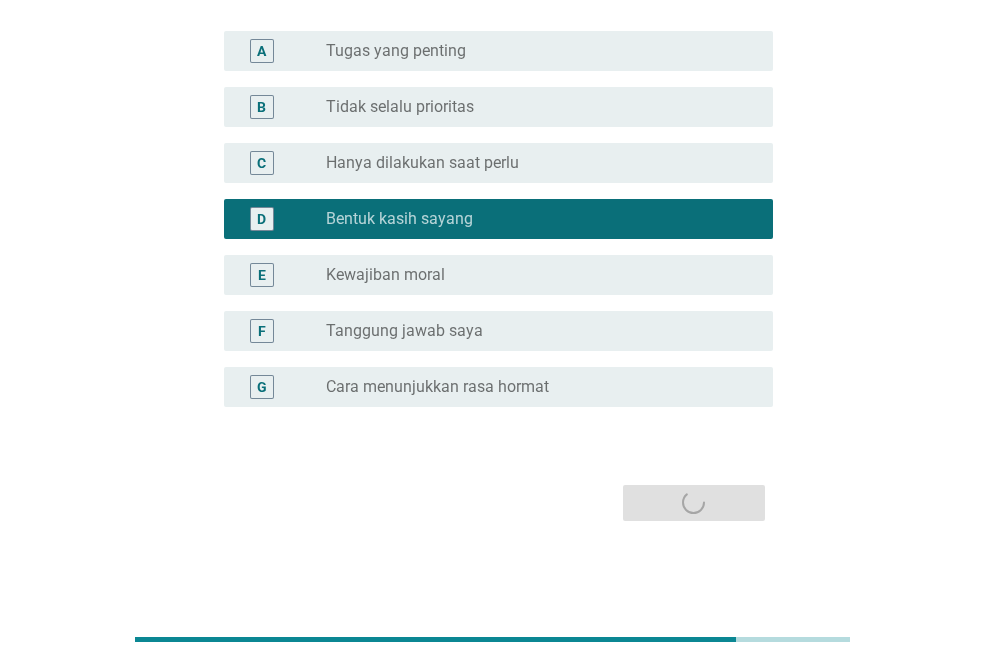 scroll, scrollTop: 0, scrollLeft: 0, axis: both 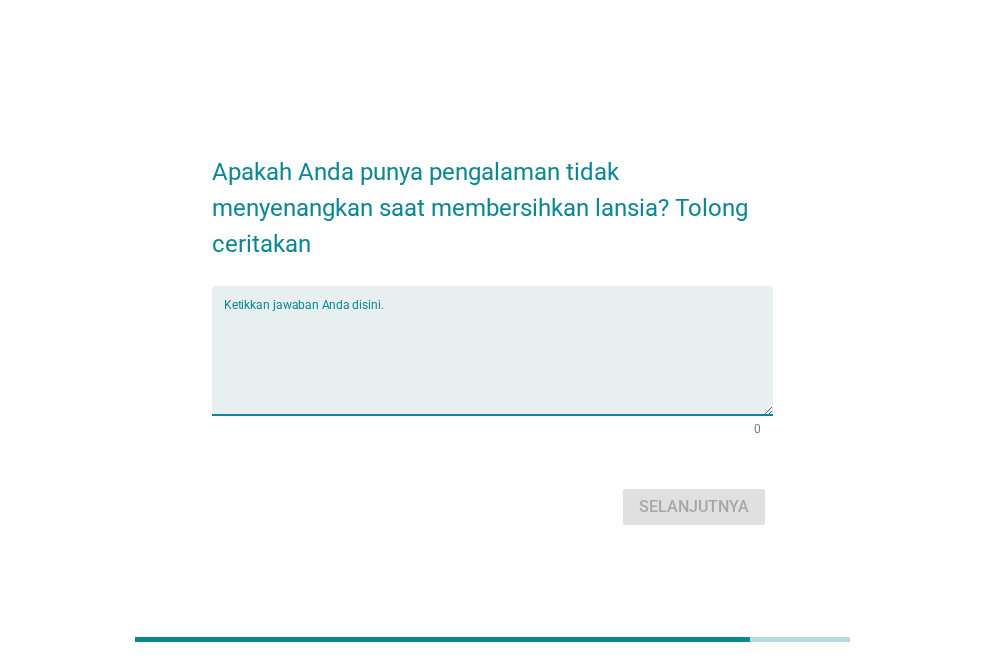 click at bounding box center (498, 362) 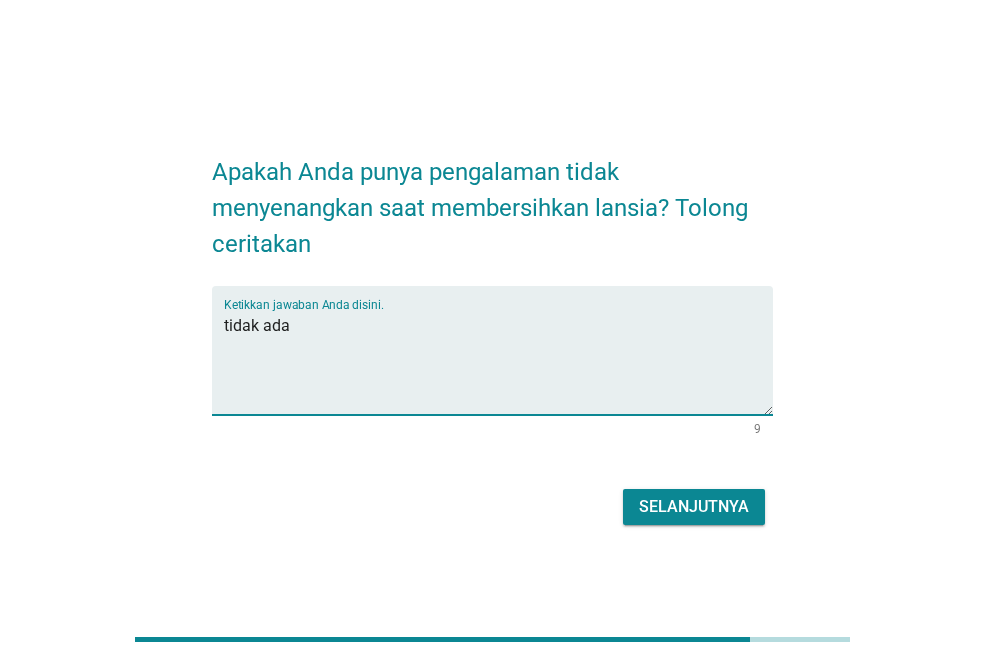type on "tidak ada" 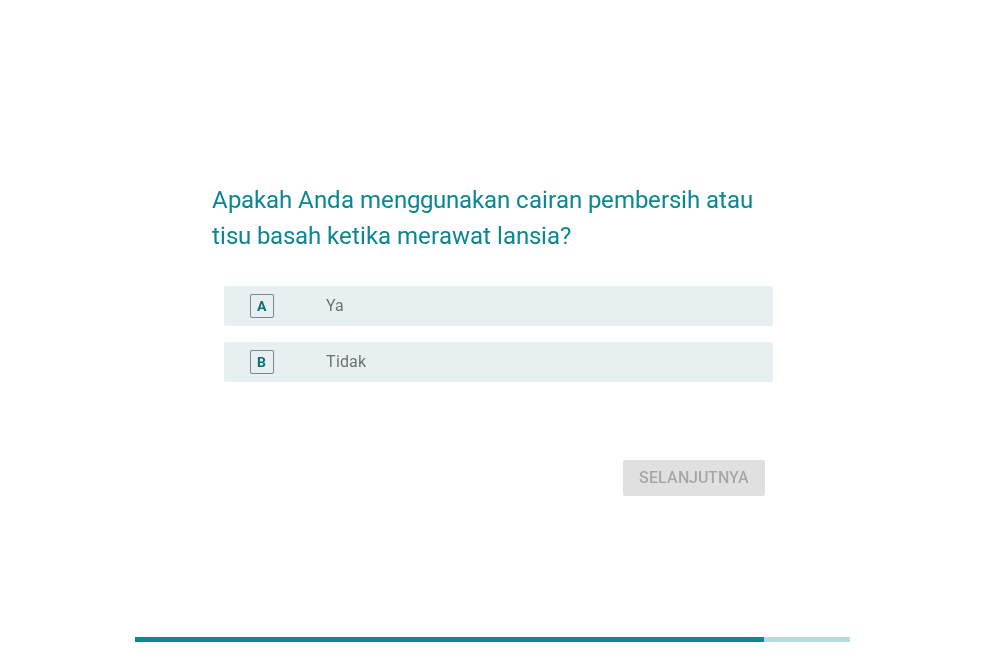 click on "Ya" at bounding box center [335, 306] 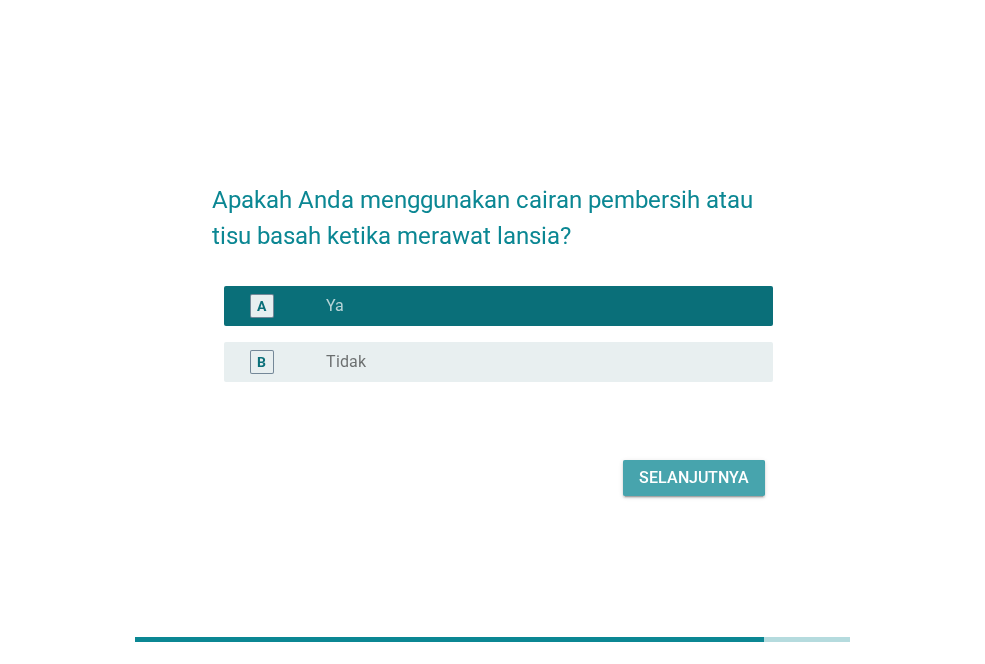 click on "Selanjutnya" at bounding box center (694, 478) 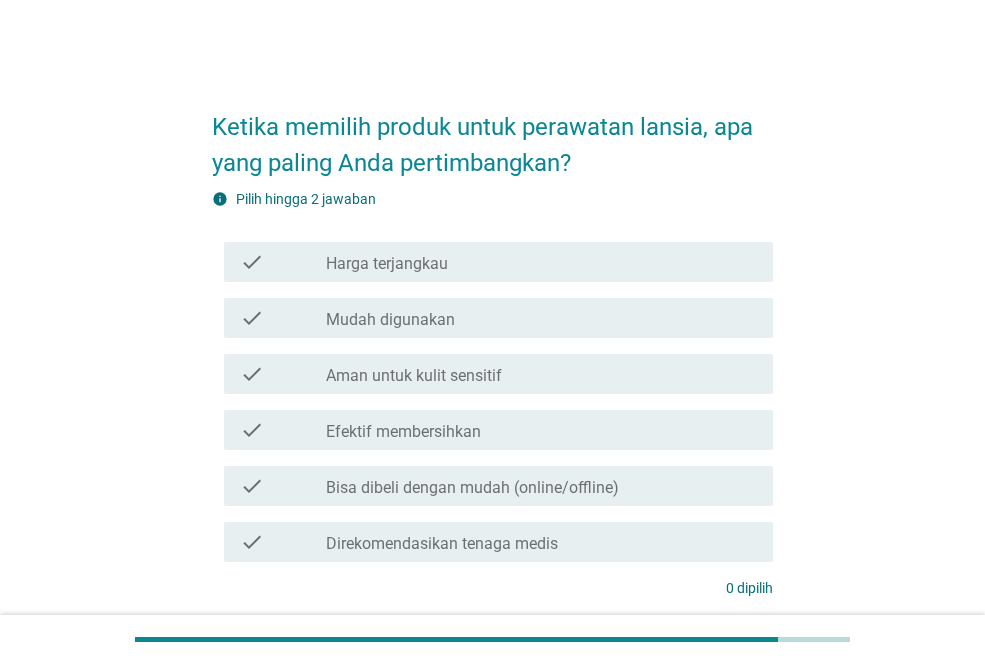 click on "check_box_outline_blank Harga terjangkau" at bounding box center [541, 262] 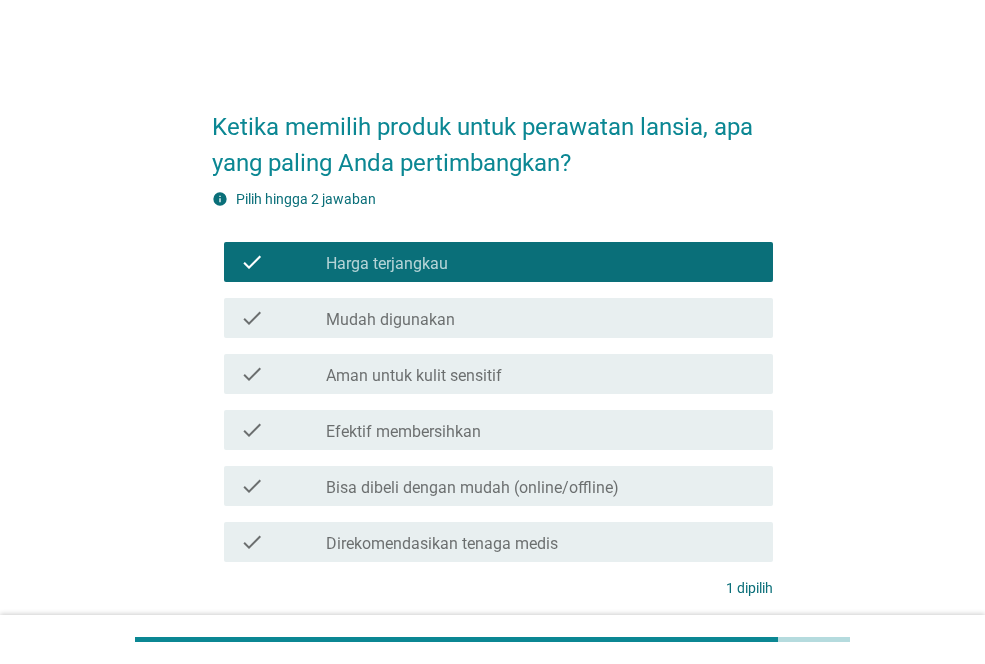 click on "check     check_box_outline_blank Mudah digunakan" at bounding box center (492, 318) 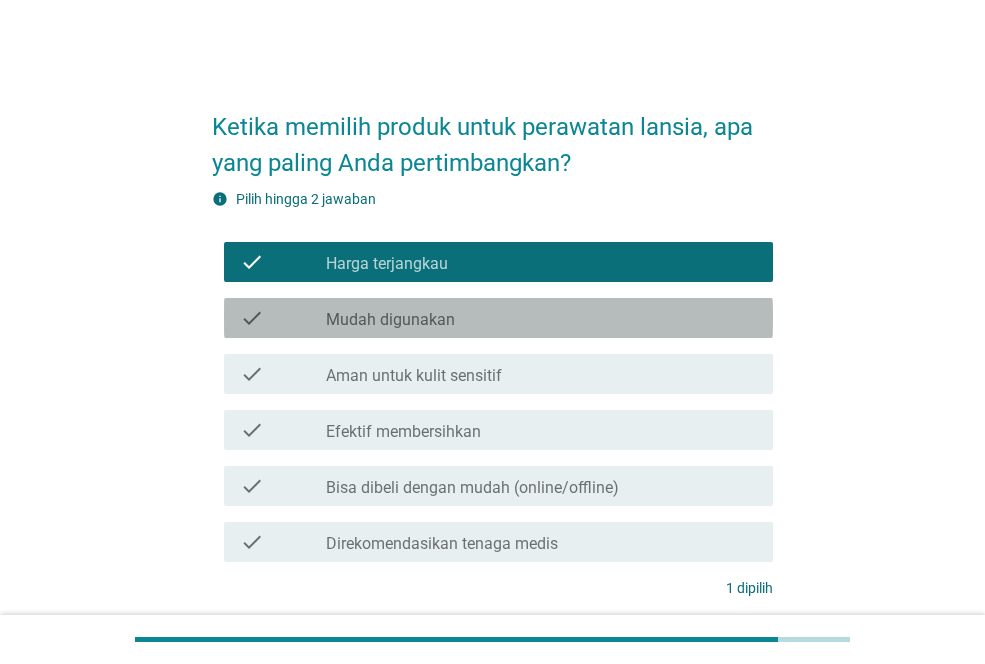 click on "check_box_outline_blank Mudah digunakan" at bounding box center [541, 318] 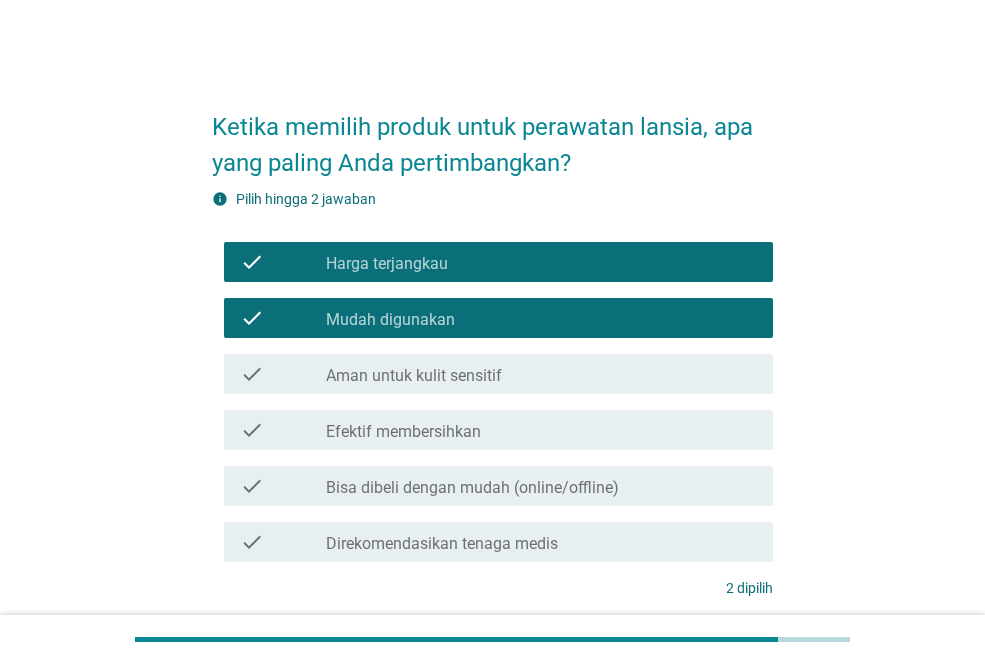 click on "Aman untuk kulit sensitif" at bounding box center (414, 376) 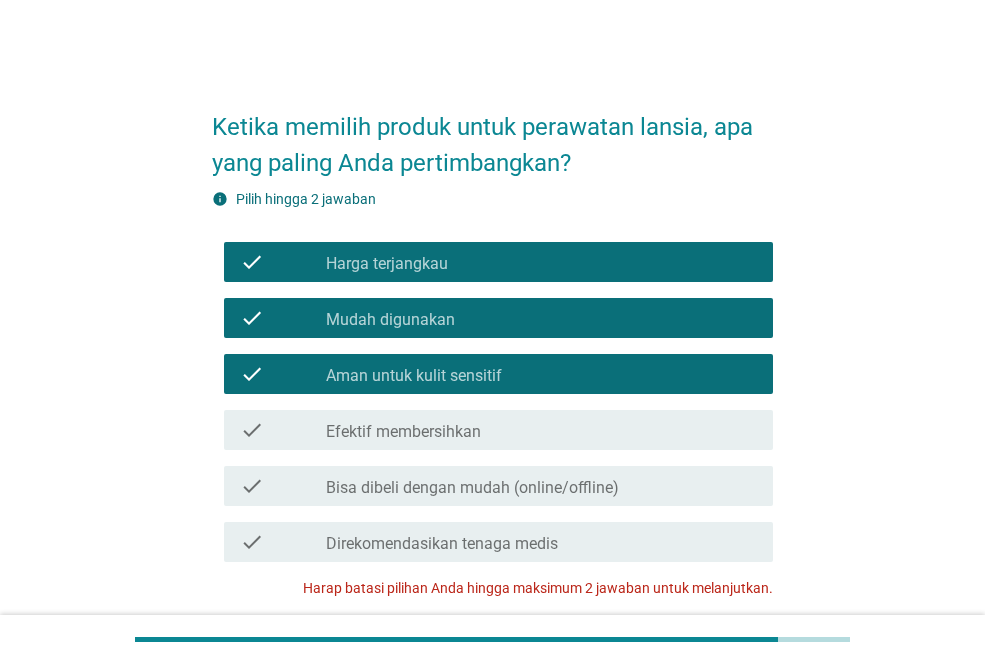 click on "Efektif membersihkan" at bounding box center [403, 432] 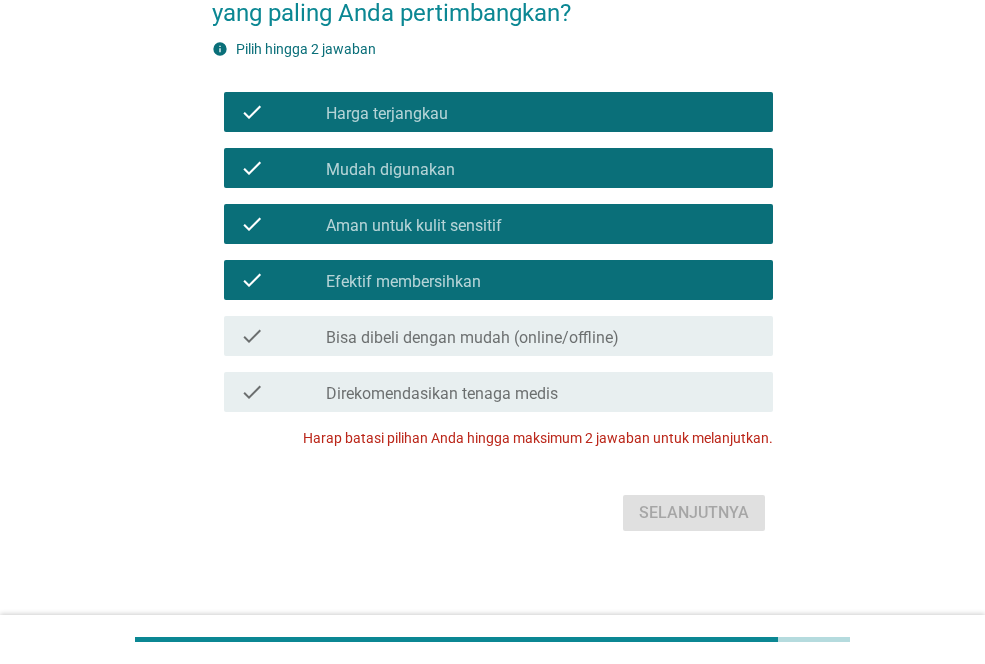 scroll, scrollTop: 160, scrollLeft: 0, axis: vertical 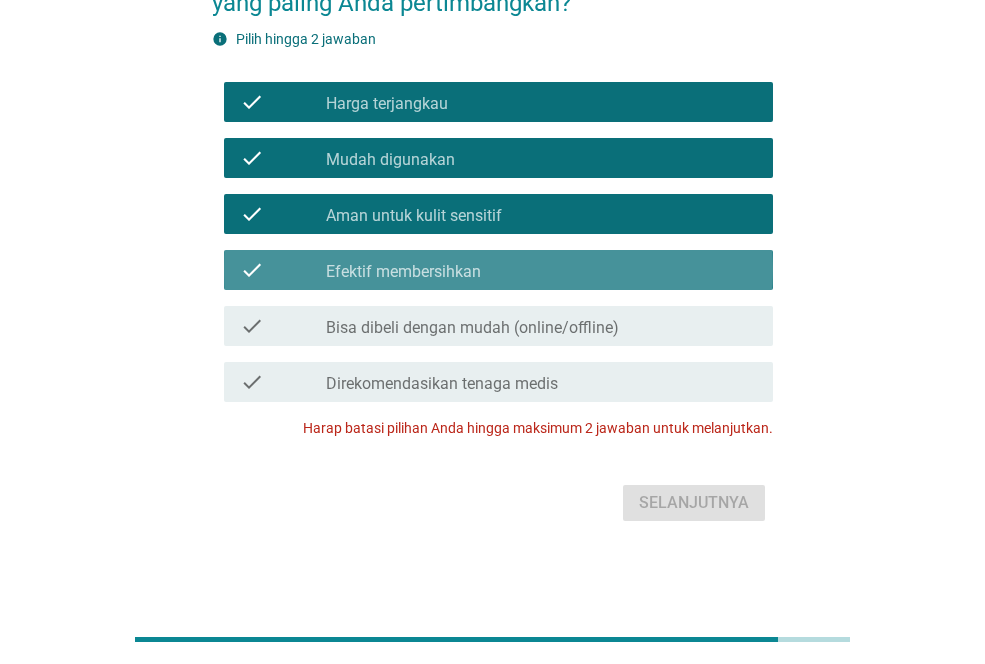 drag, startPoint x: 534, startPoint y: 279, endPoint x: 525, endPoint y: 256, distance: 24.698177 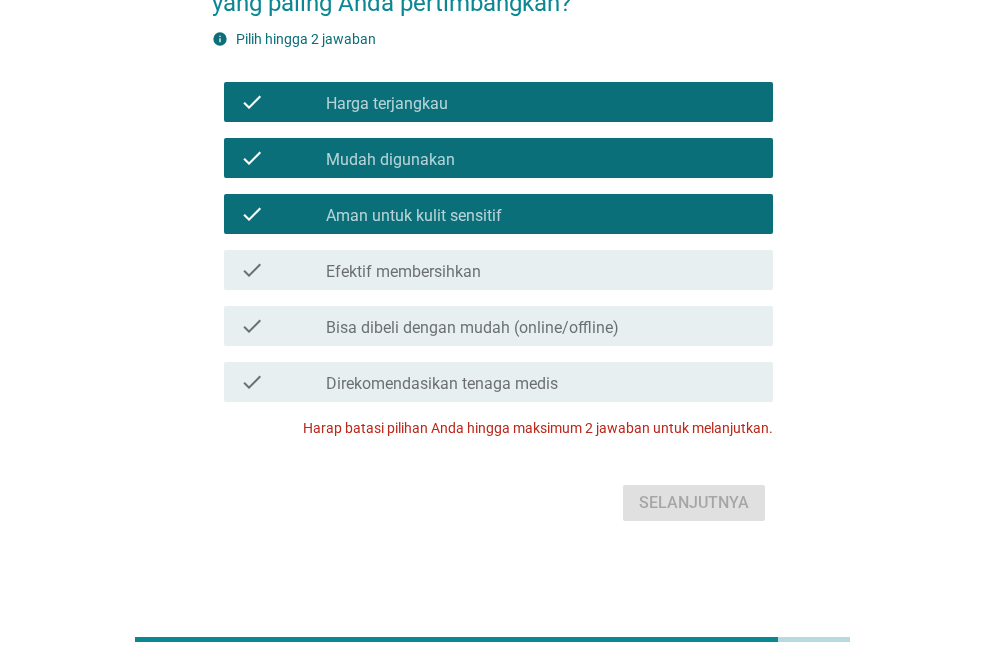 click on "check_box Aman untuk kulit sensitif" at bounding box center (541, 214) 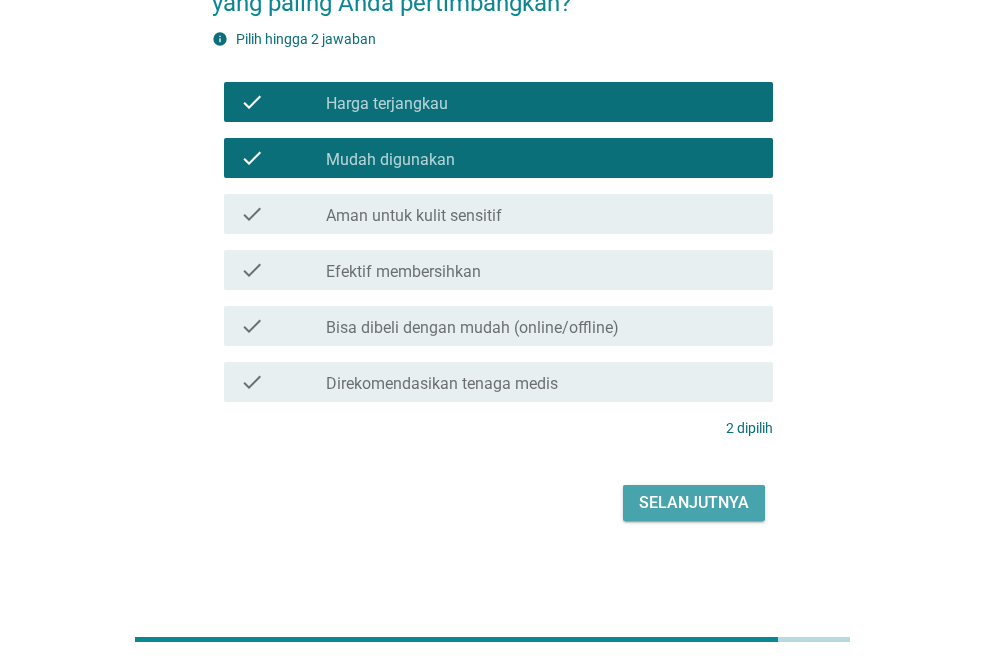 click on "Selanjutnya" at bounding box center (694, 503) 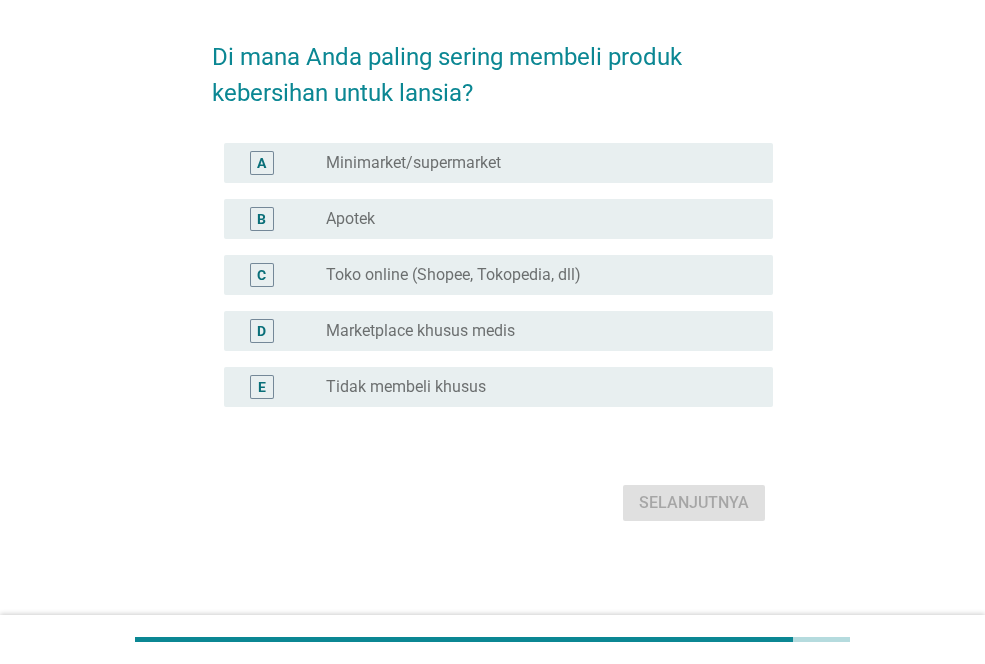 scroll, scrollTop: 0, scrollLeft: 0, axis: both 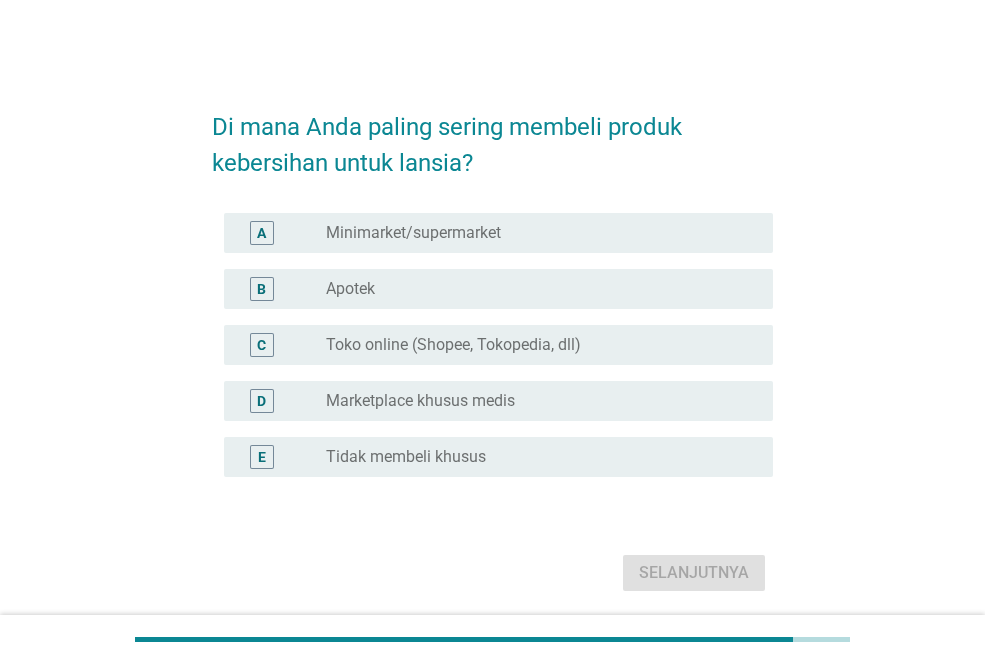 click on "radio_button_unchecked Apotek" at bounding box center (533, 289) 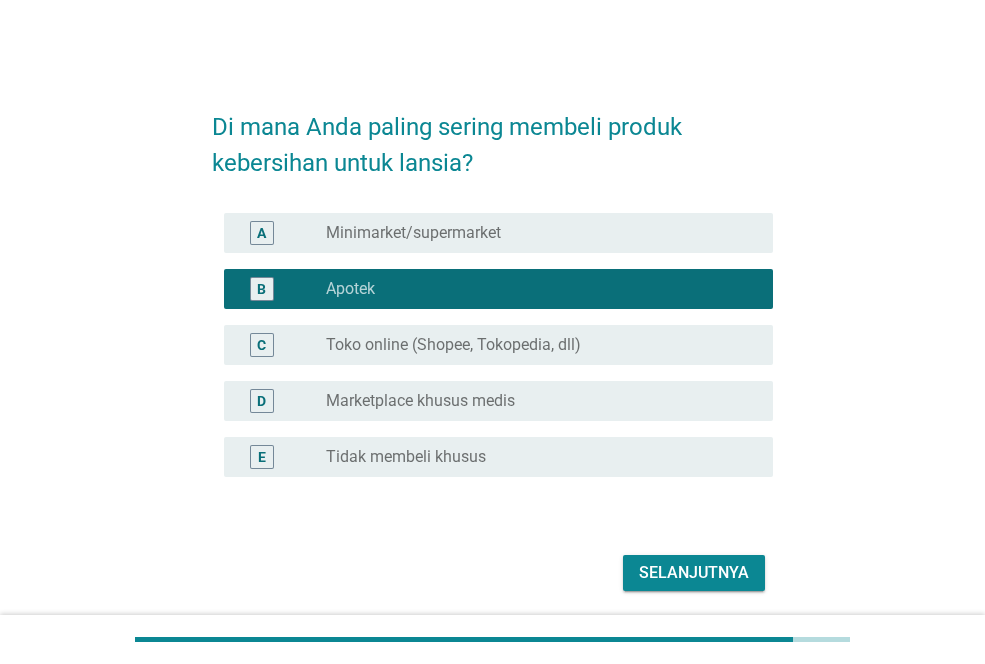 click on "Selanjutnya" at bounding box center [694, 573] 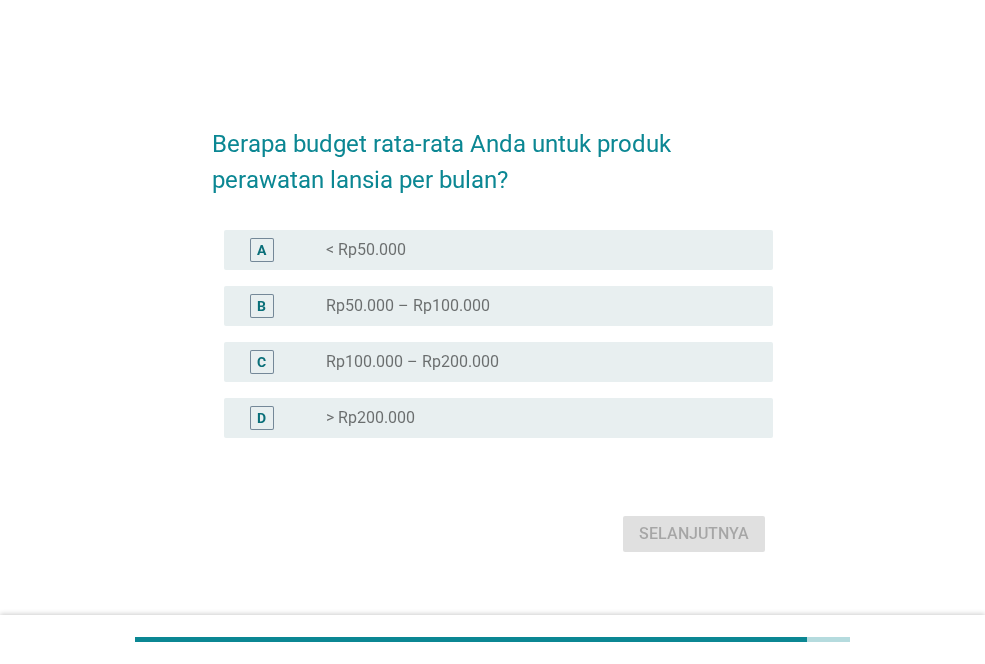click on "radio_button_unchecked Rp100.000 – Rp200.000" at bounding box center [533, 362] 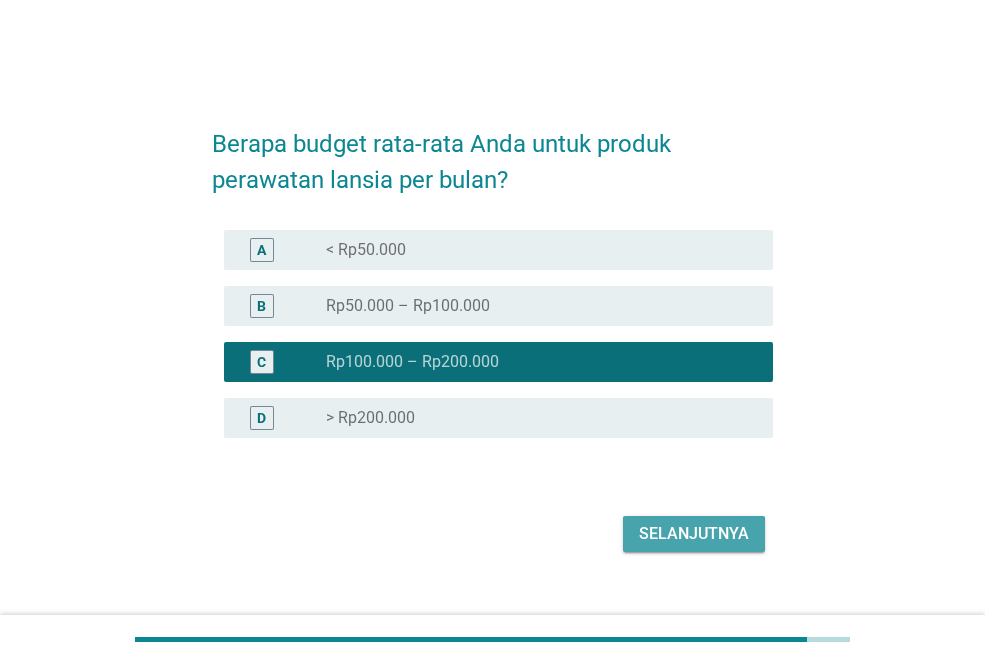 click on "Selanjutnya" at bounding box center (694, 534) 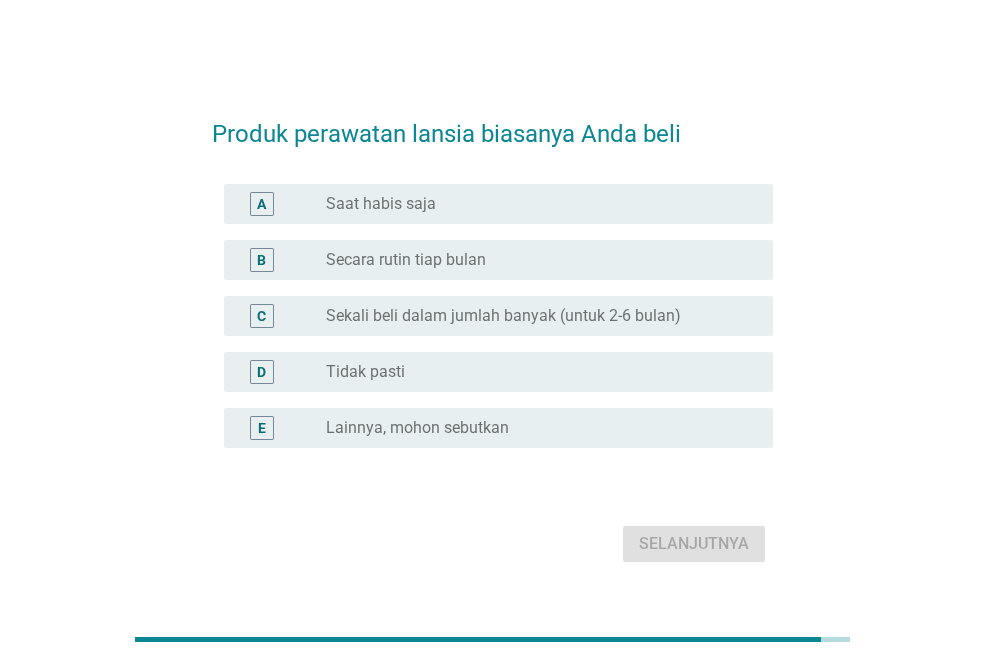 click on "radio_button_unchecked Saat habis saja" at bounding box center (533, 204) 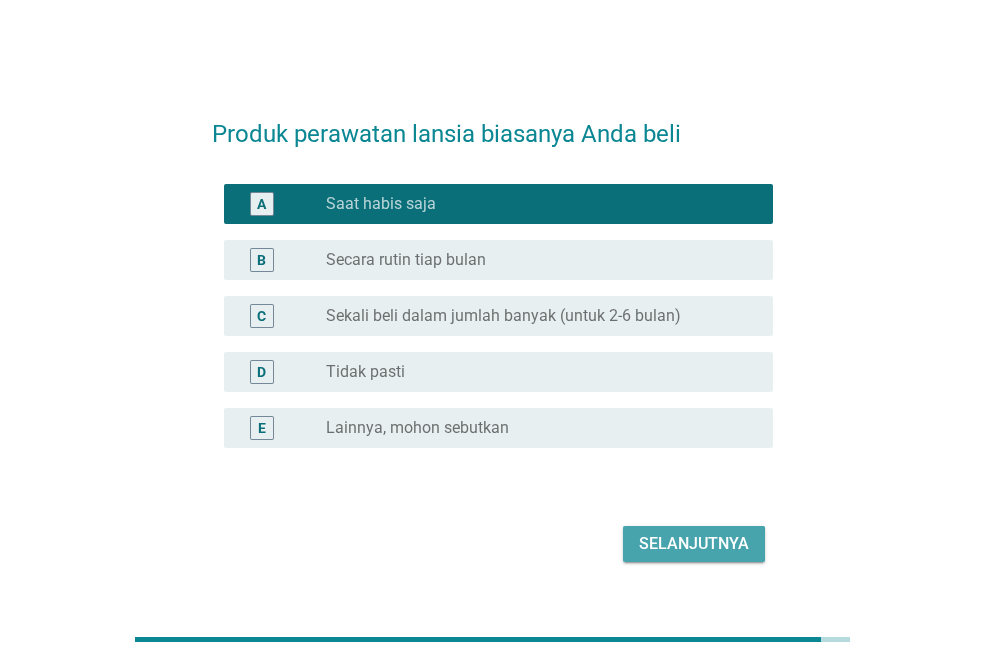 click on "Selanjutnya" at bounding box center [694, 544] 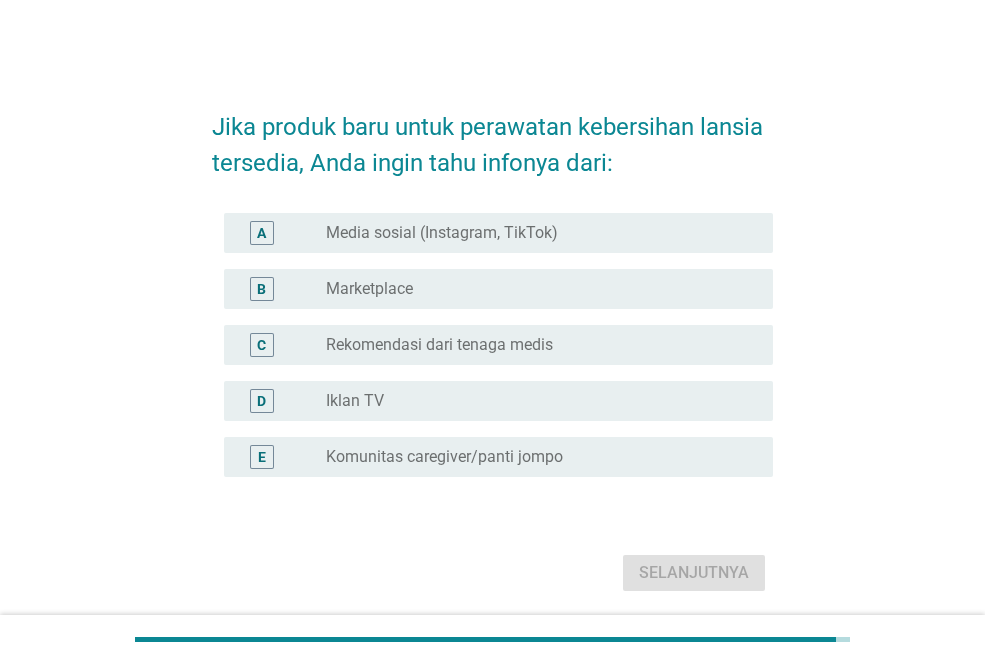 click on "Media sosial (Instagram, TikTok)" at bounding box center [442, 233] 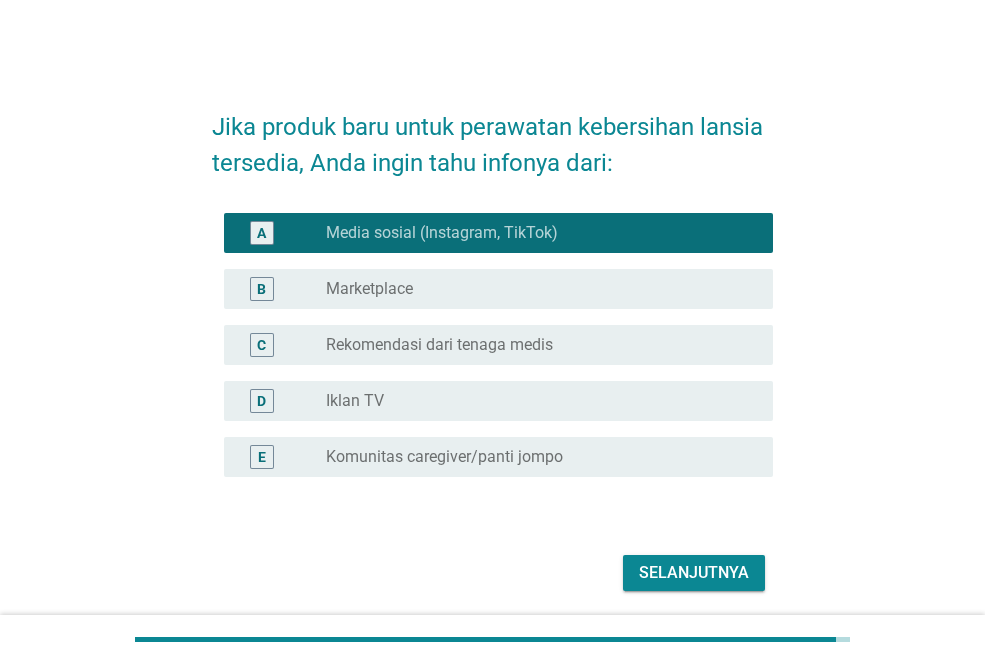 click on "Selanjutnya" at bounding box center (694, 573) 